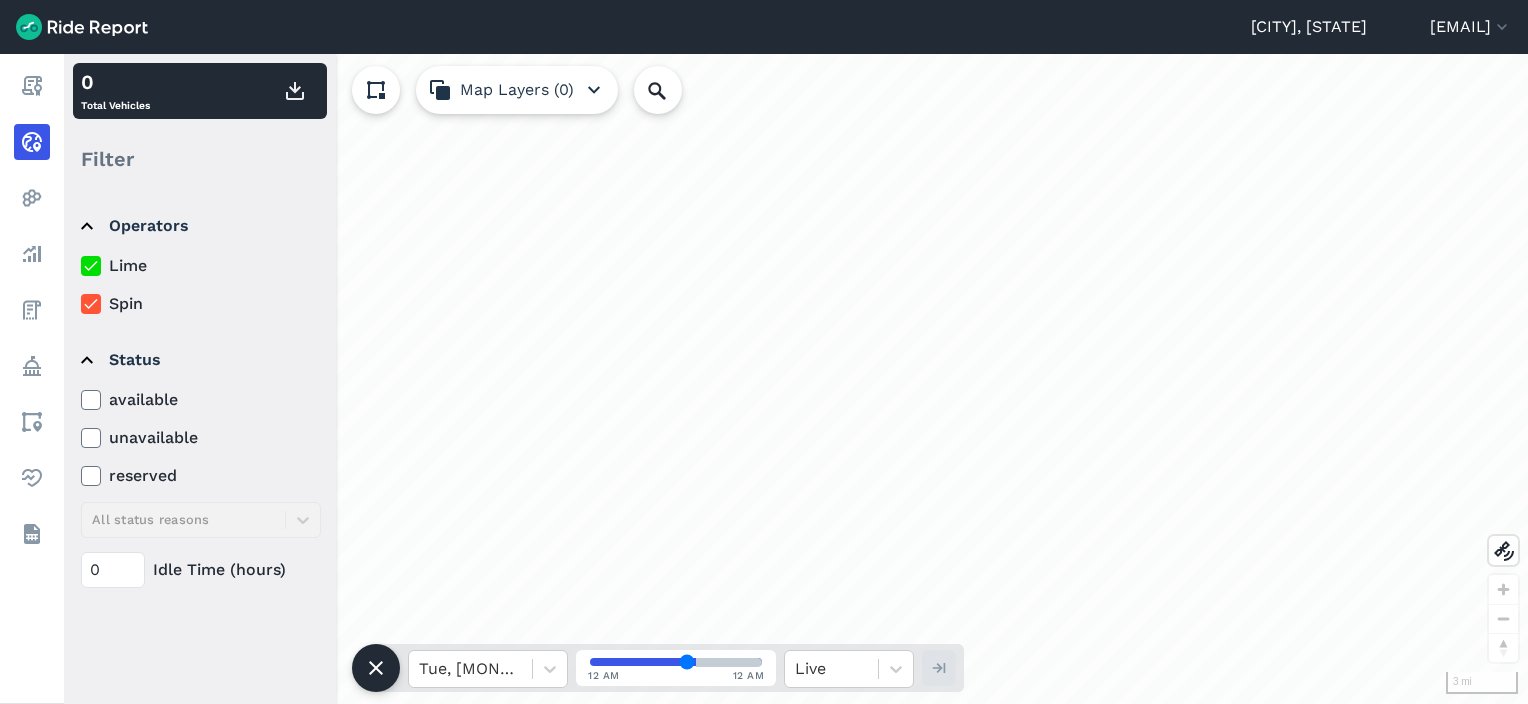 scroll, scrollTop: 0, scrollLeft: 0, axis: both 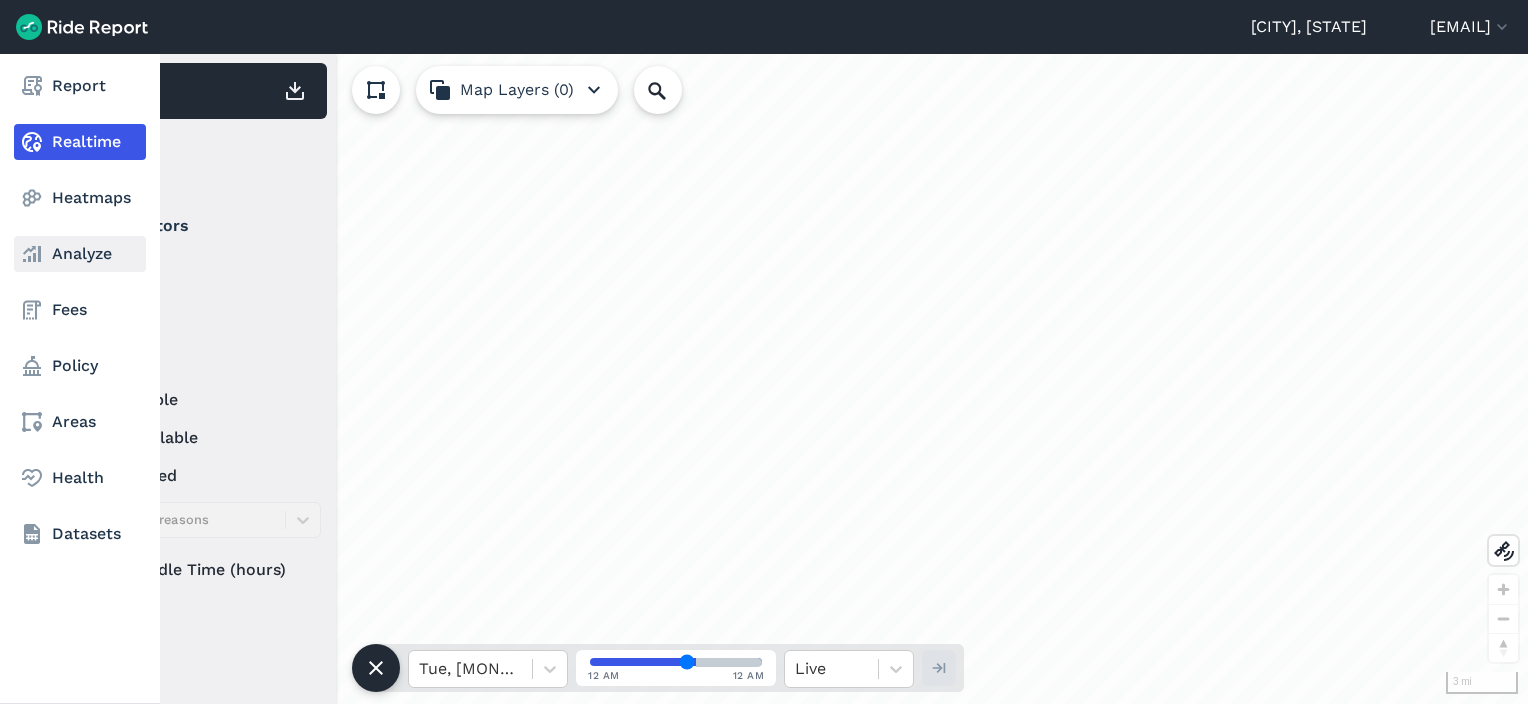 click 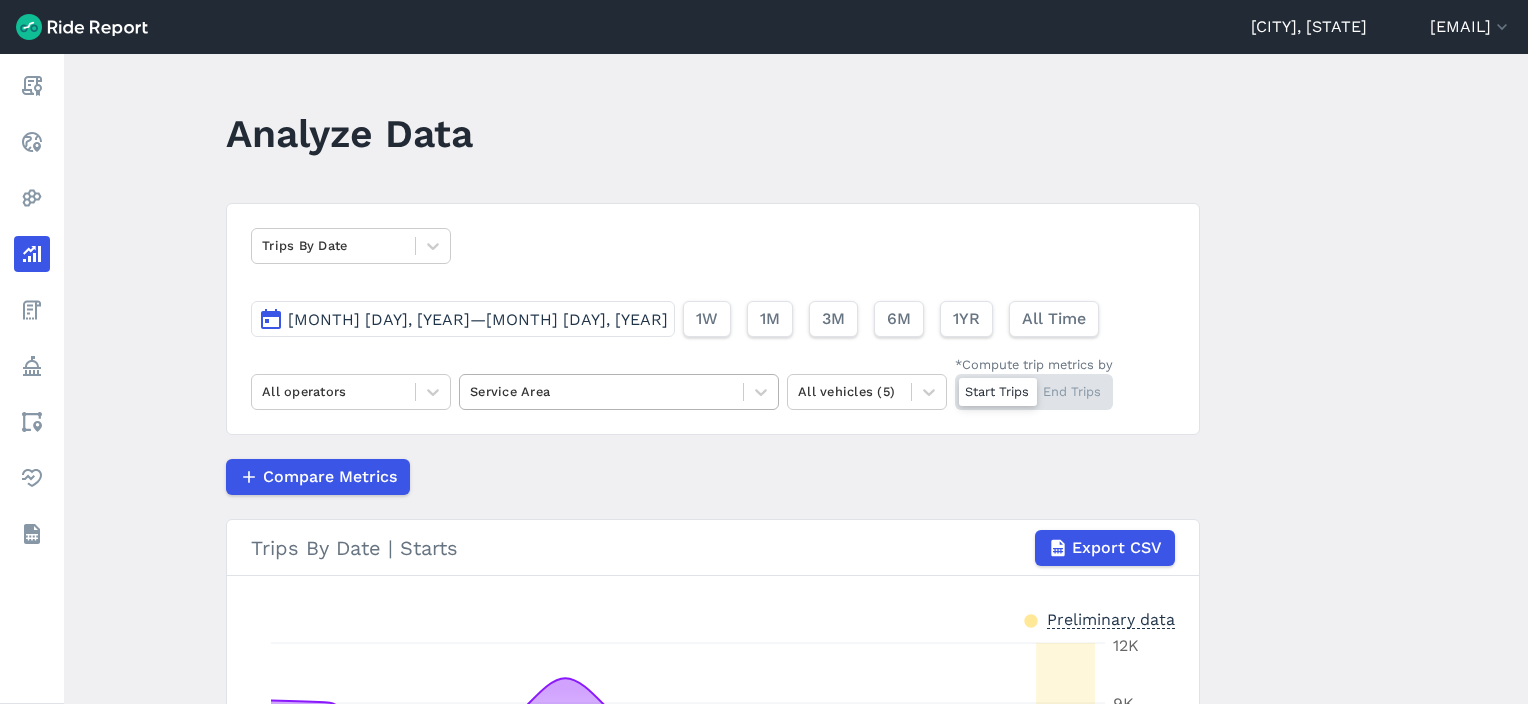 click at bounding box center (601, 391) 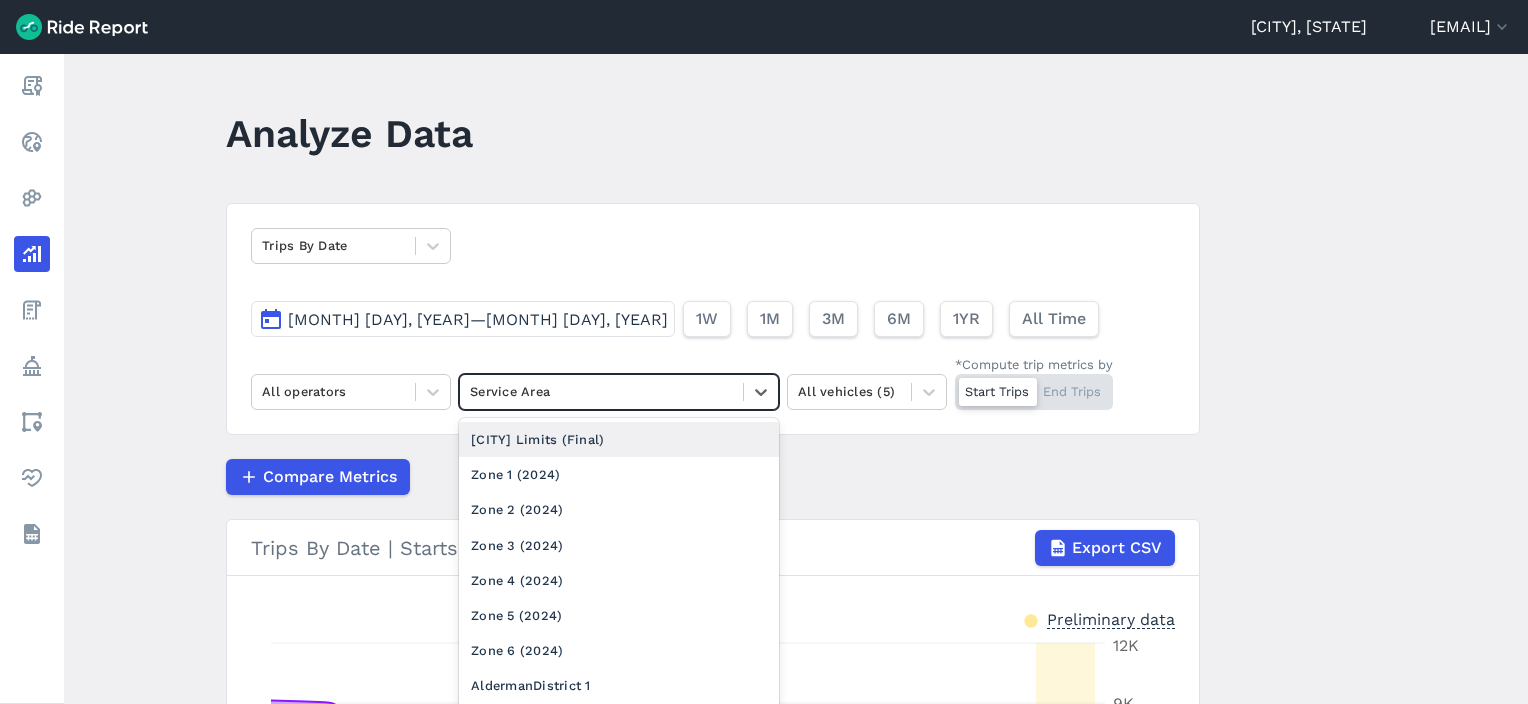 click on "[CITY] Limits (Final)" at bounding box center [619, 439] 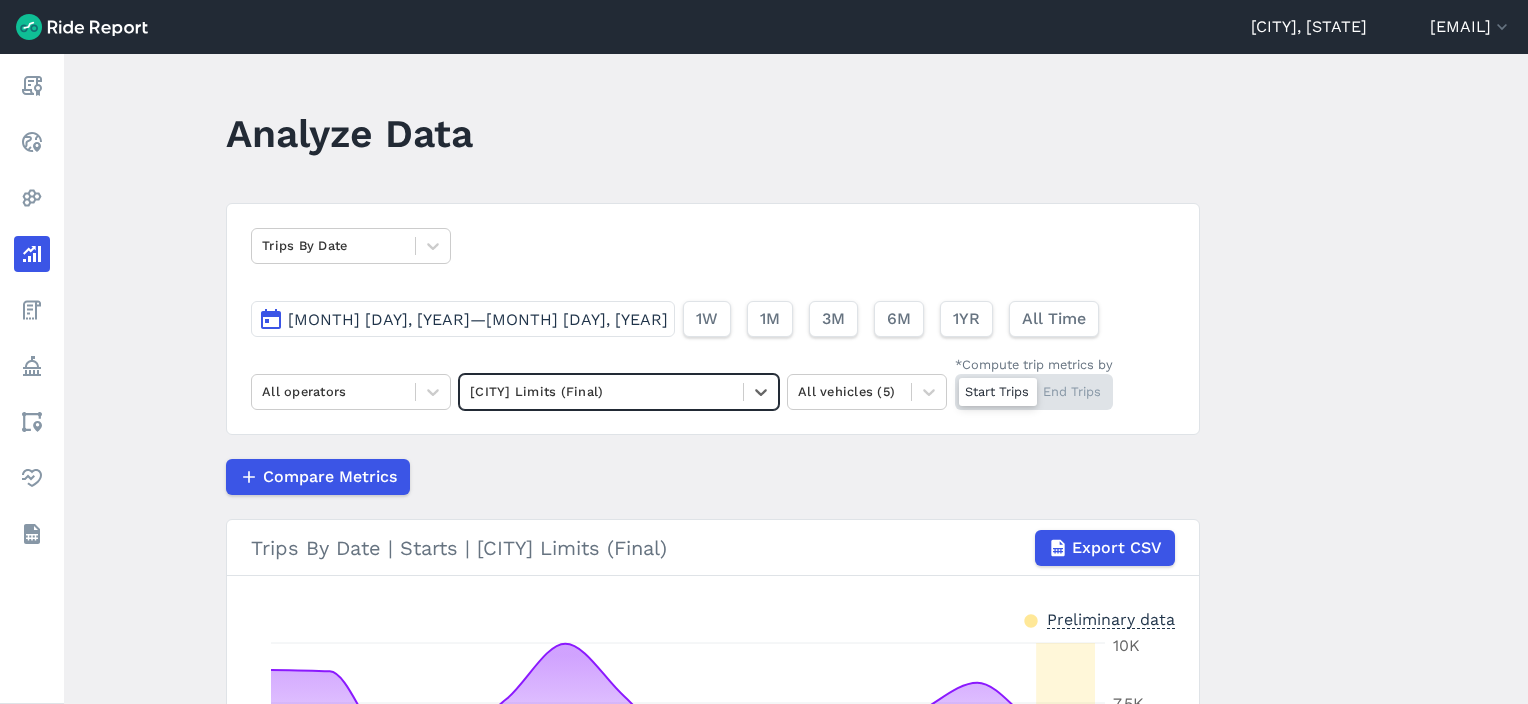 click on "[MONTH] [DAY], [YEAR]—[MONTH] [DAY], [YEAR]" at bounding box center (463, 319) 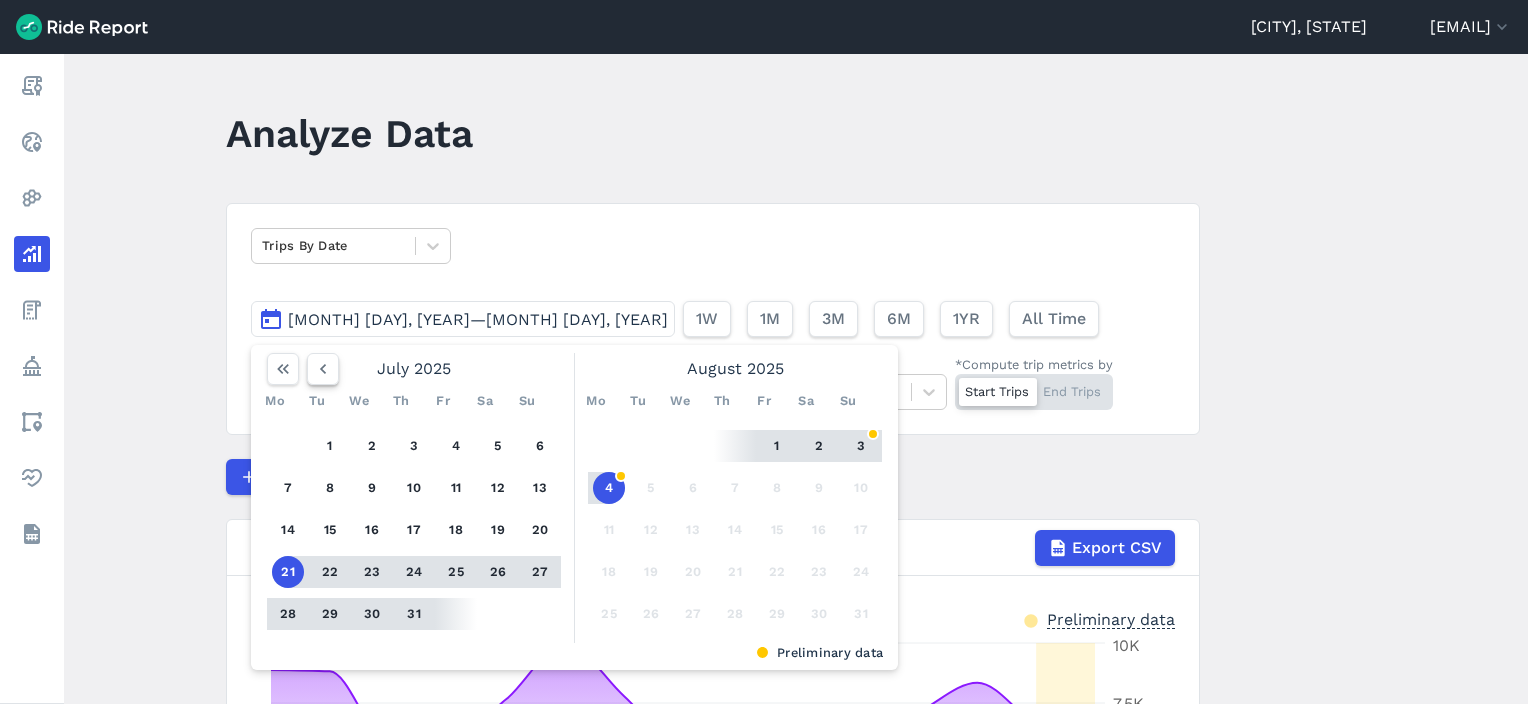 click 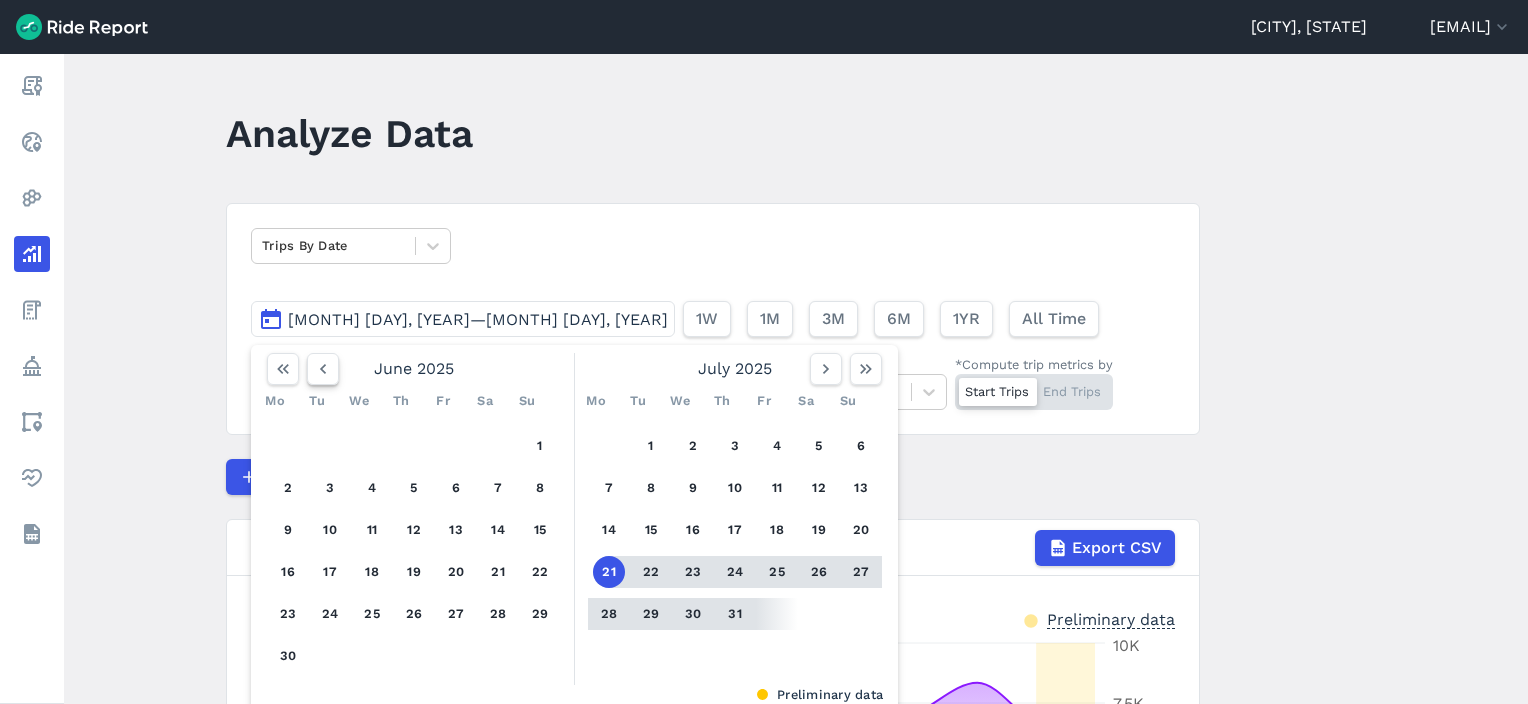 click 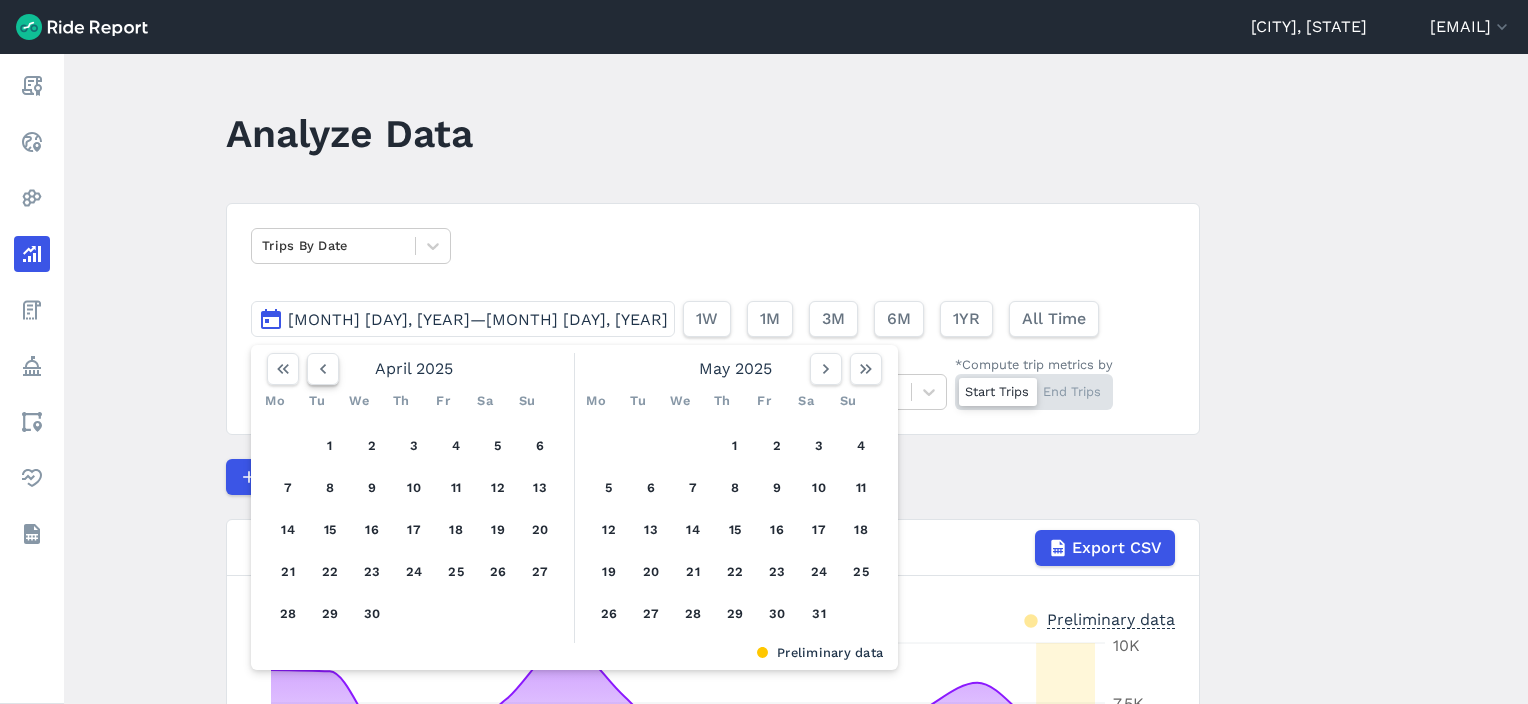 click 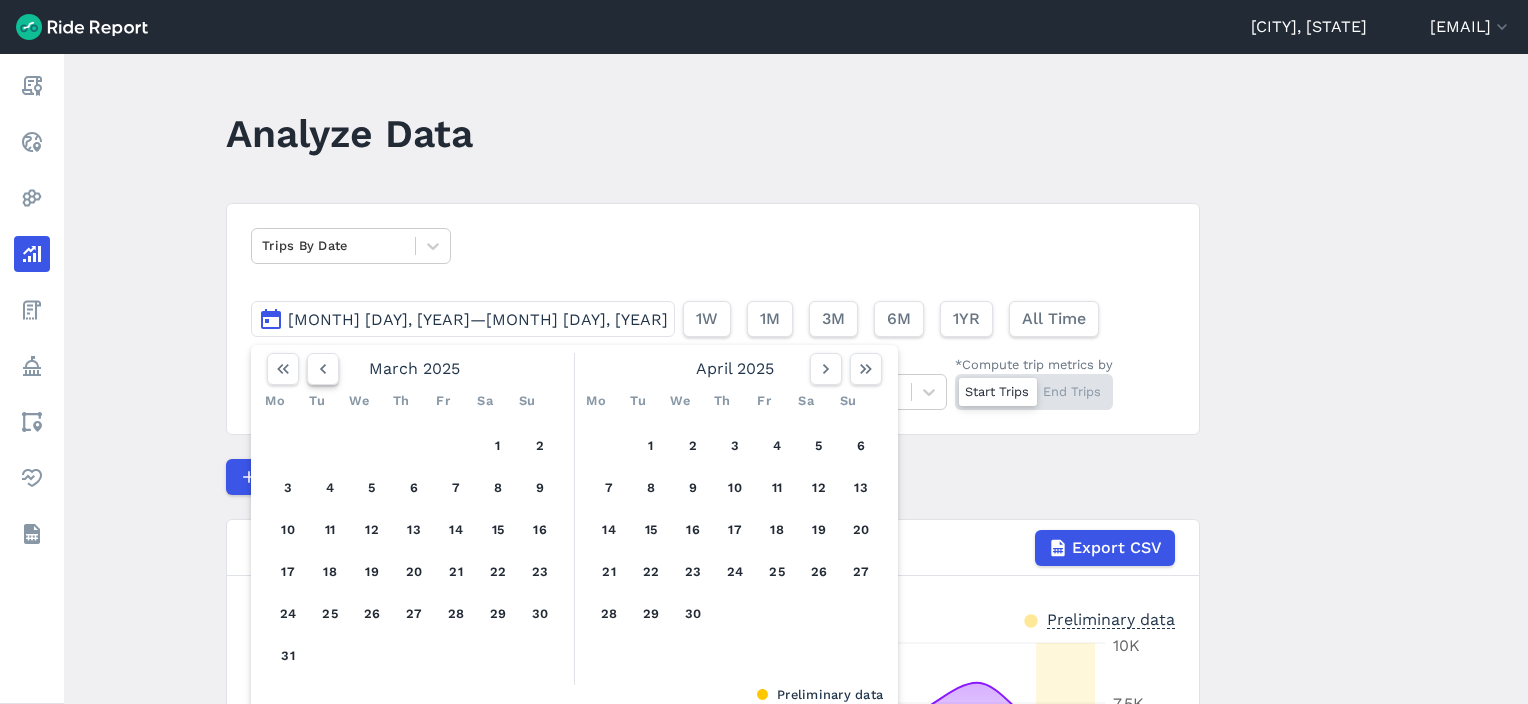 click 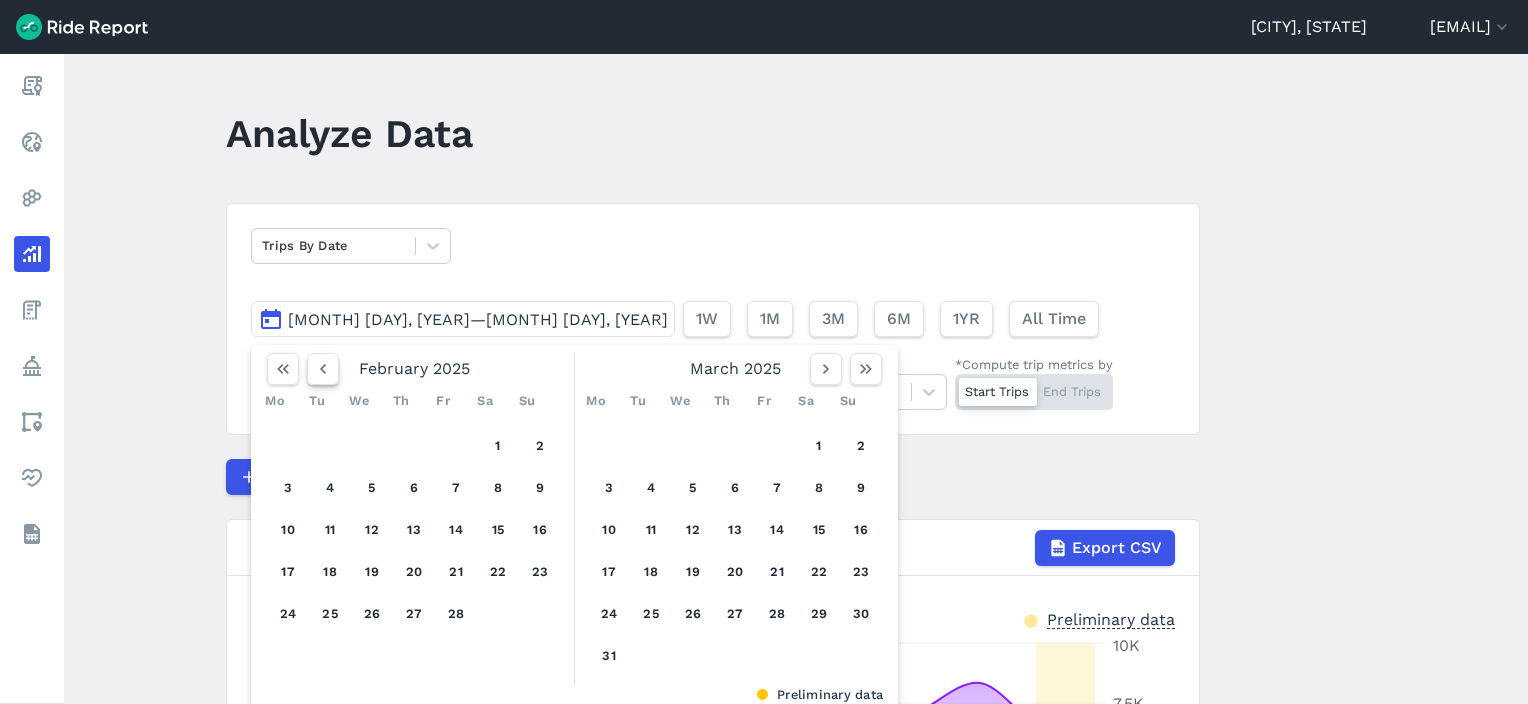 click 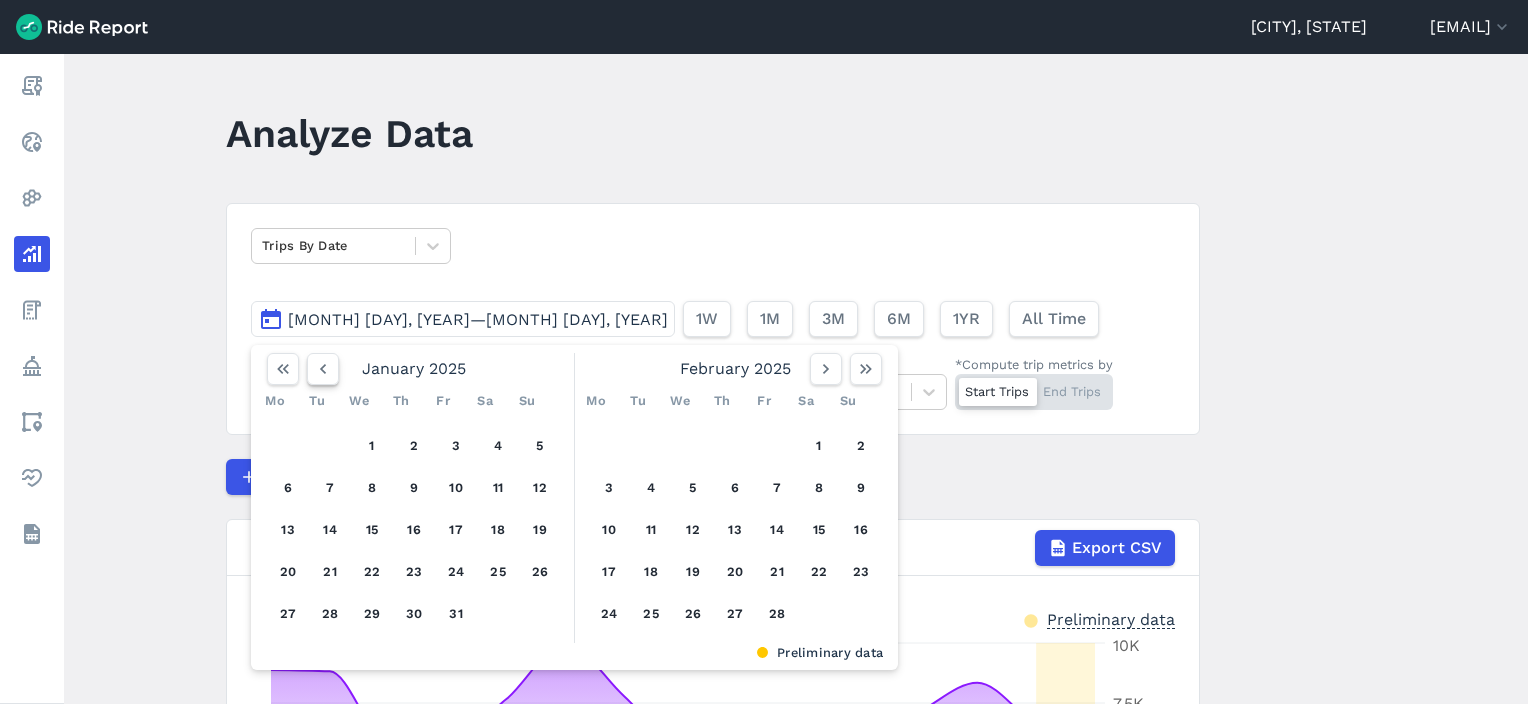 click 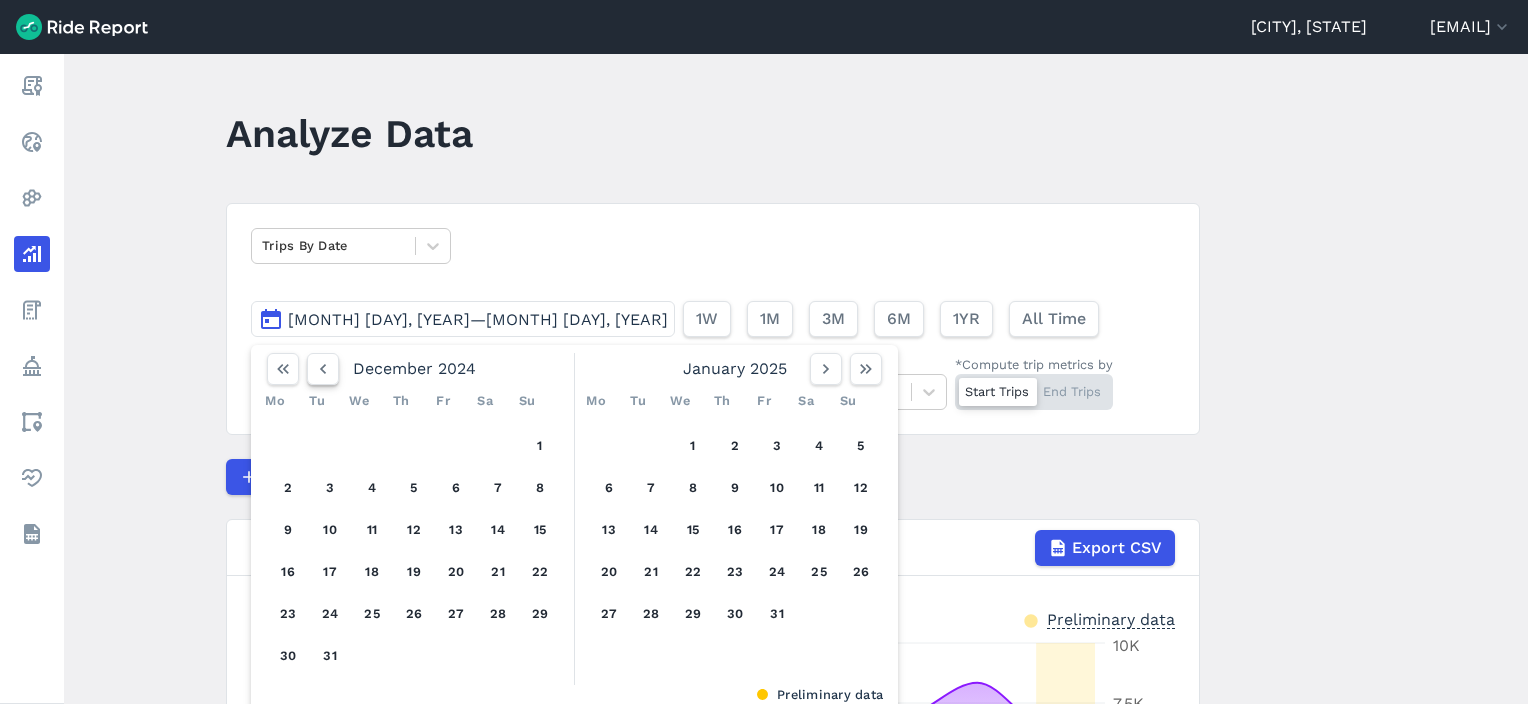 click 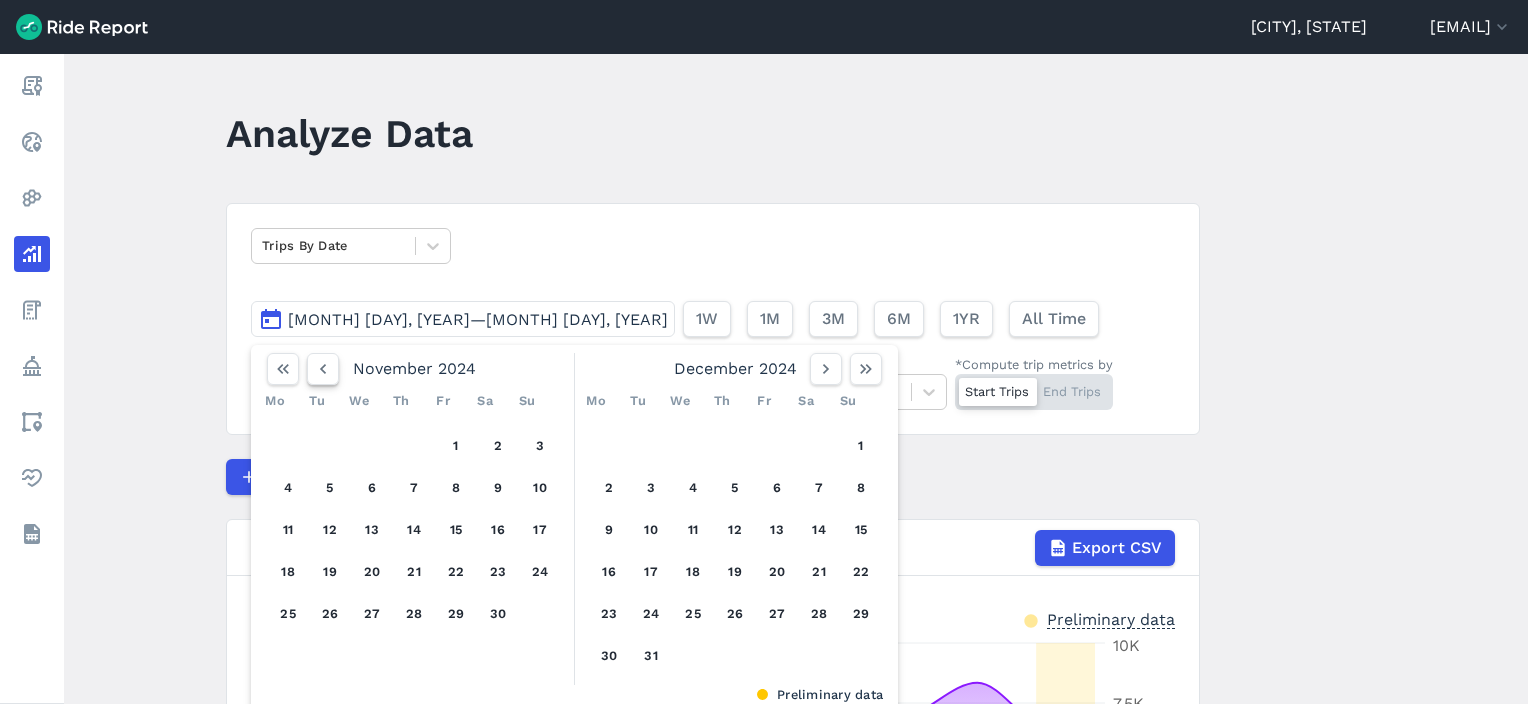 click 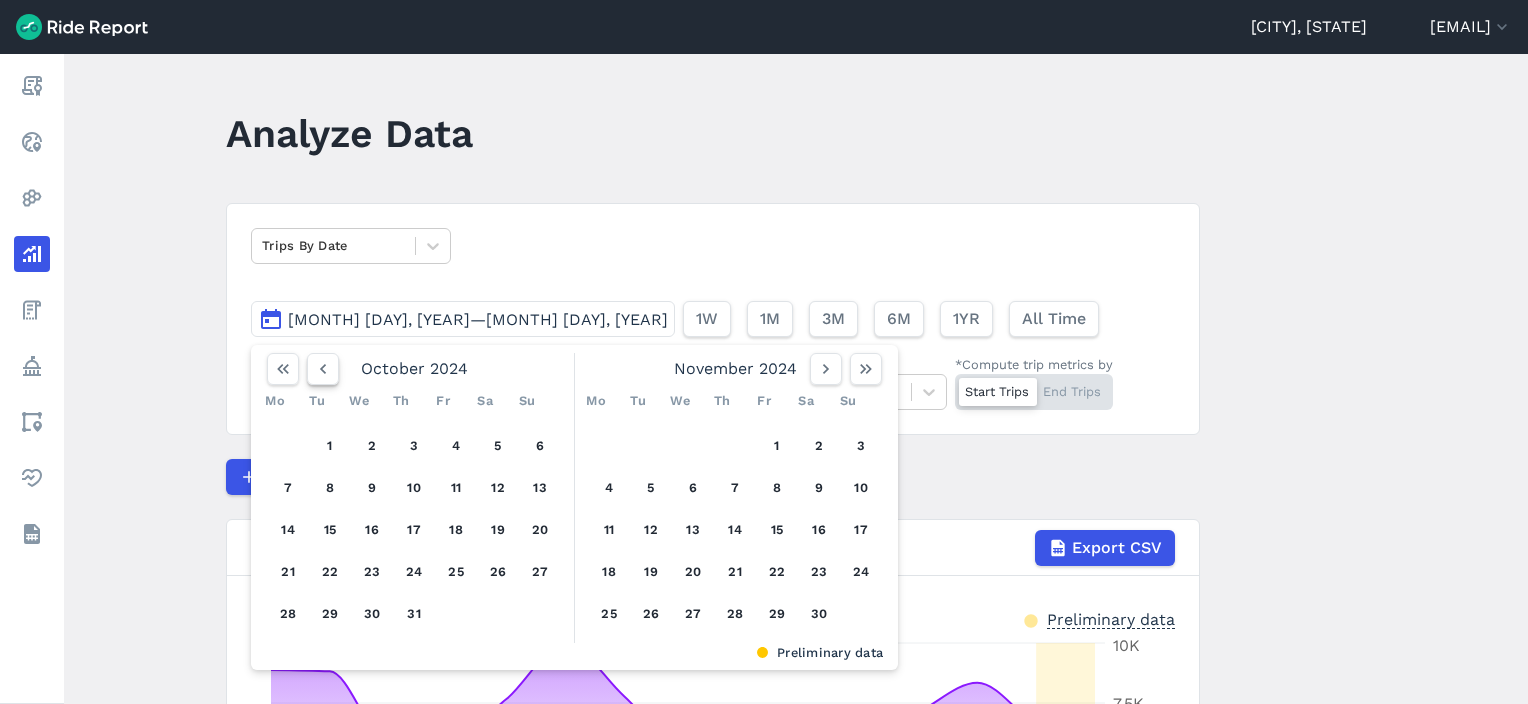 click 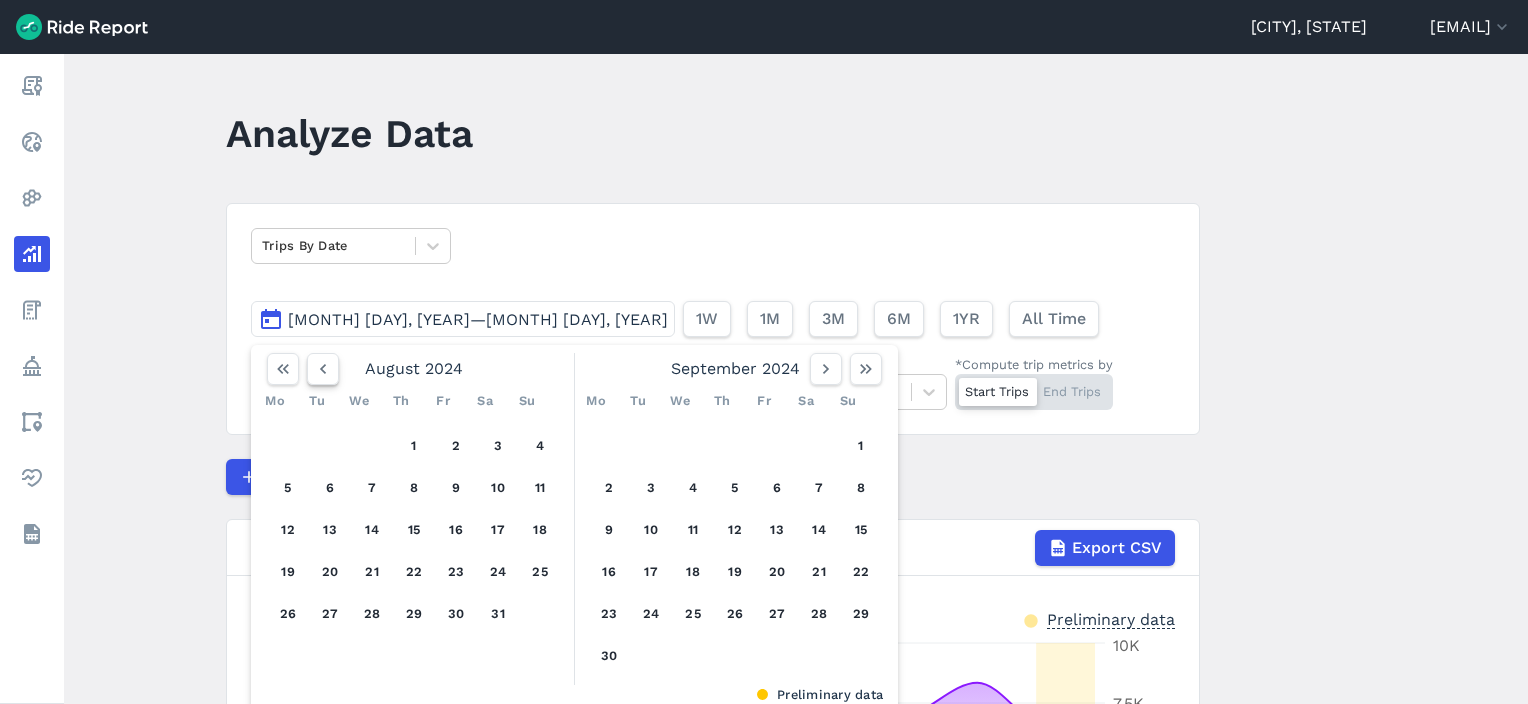 click 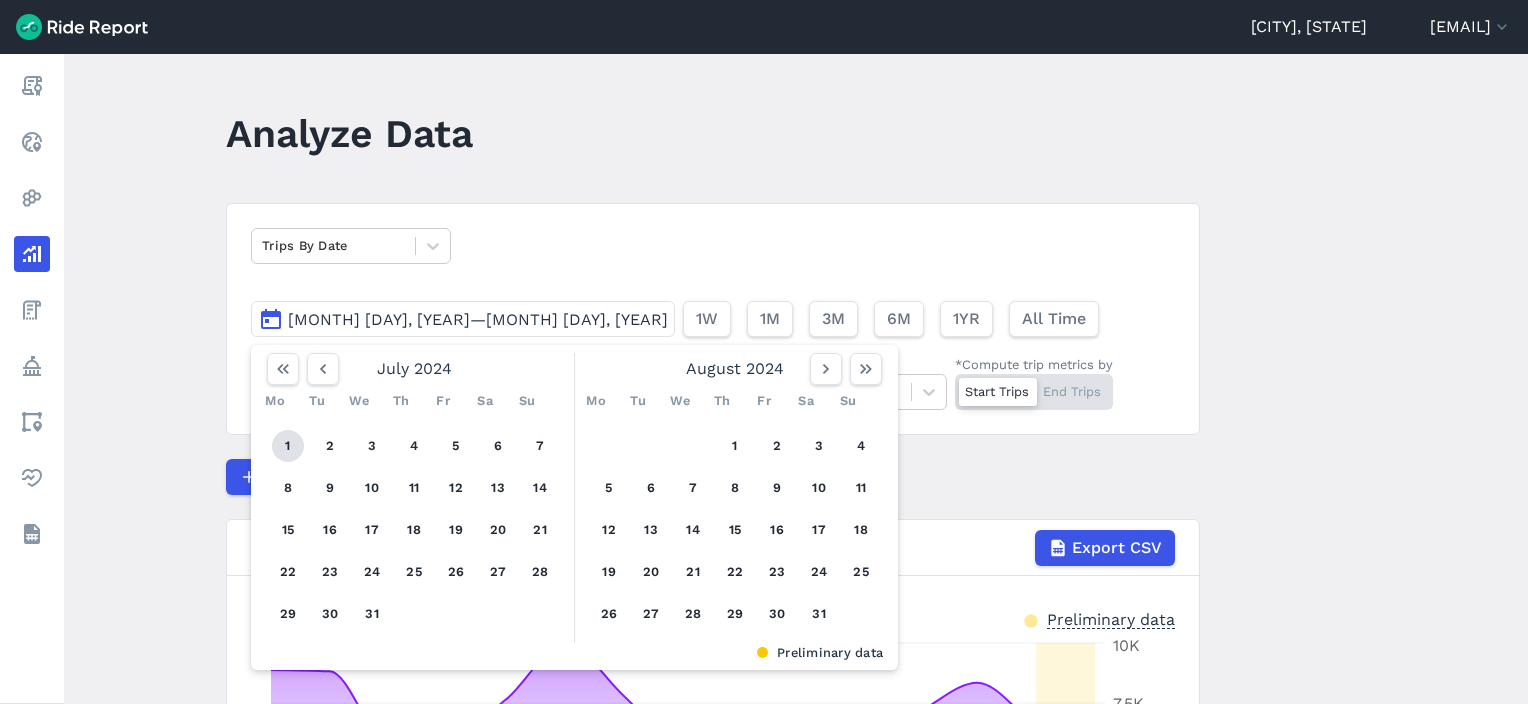 click on "1" at bounding box center (288, 446) 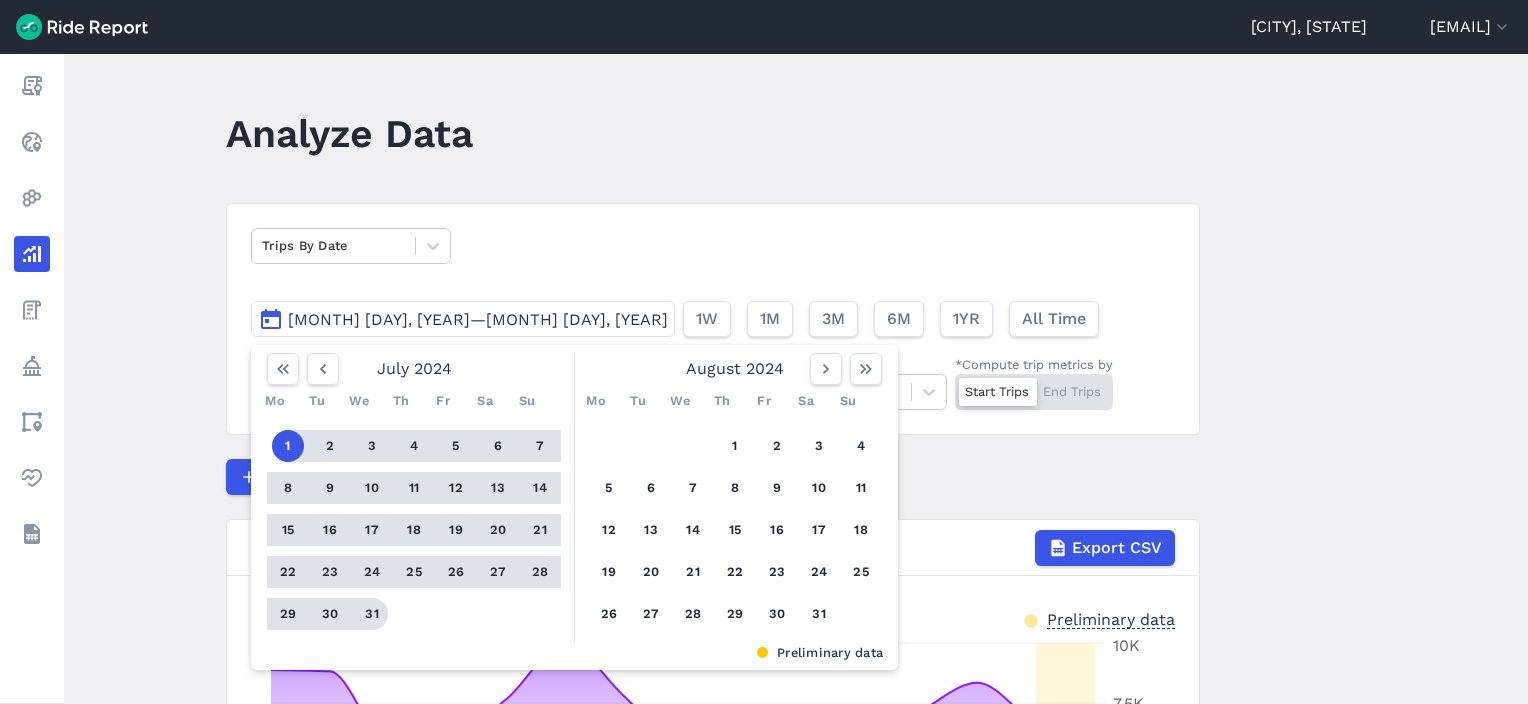 click on "31" at bounding box center [372, 614] 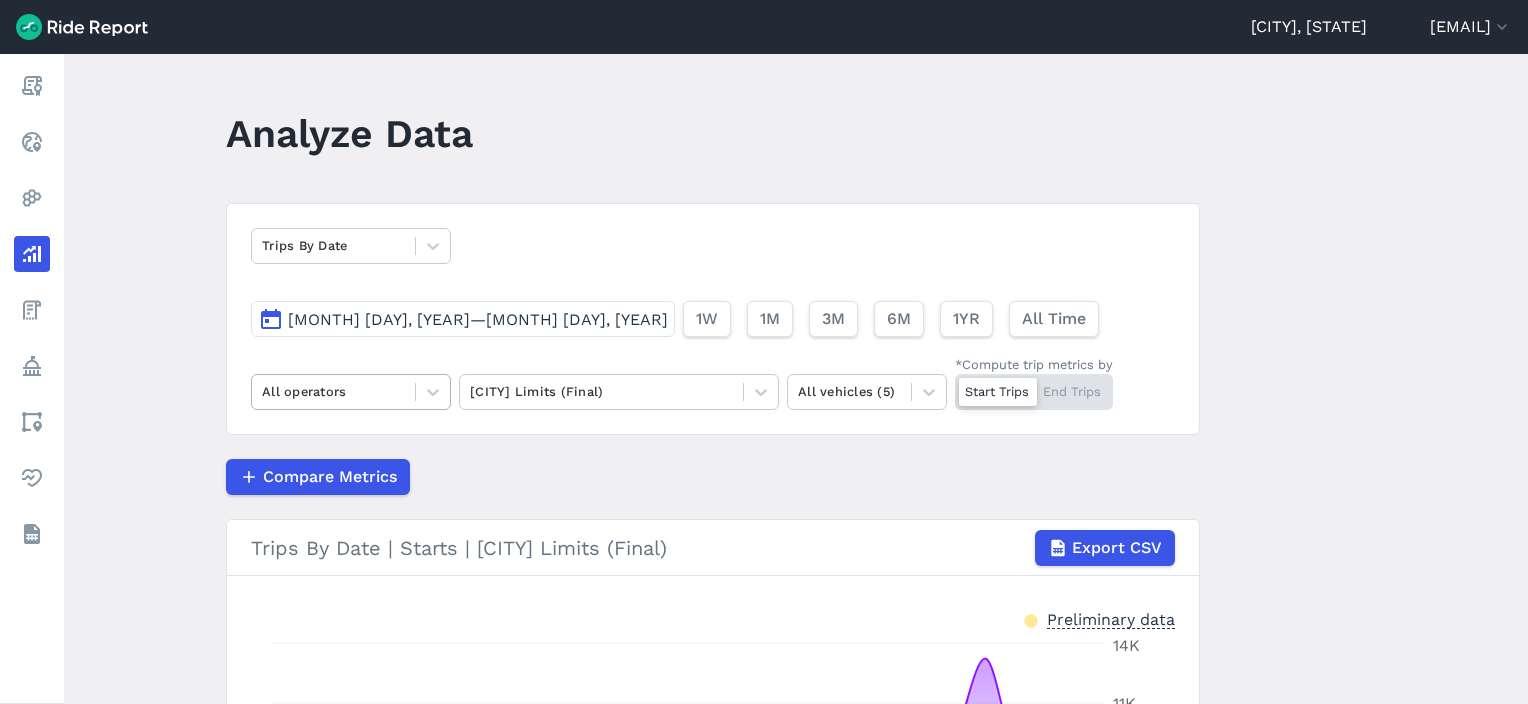 click at bounding box center (333, 391) 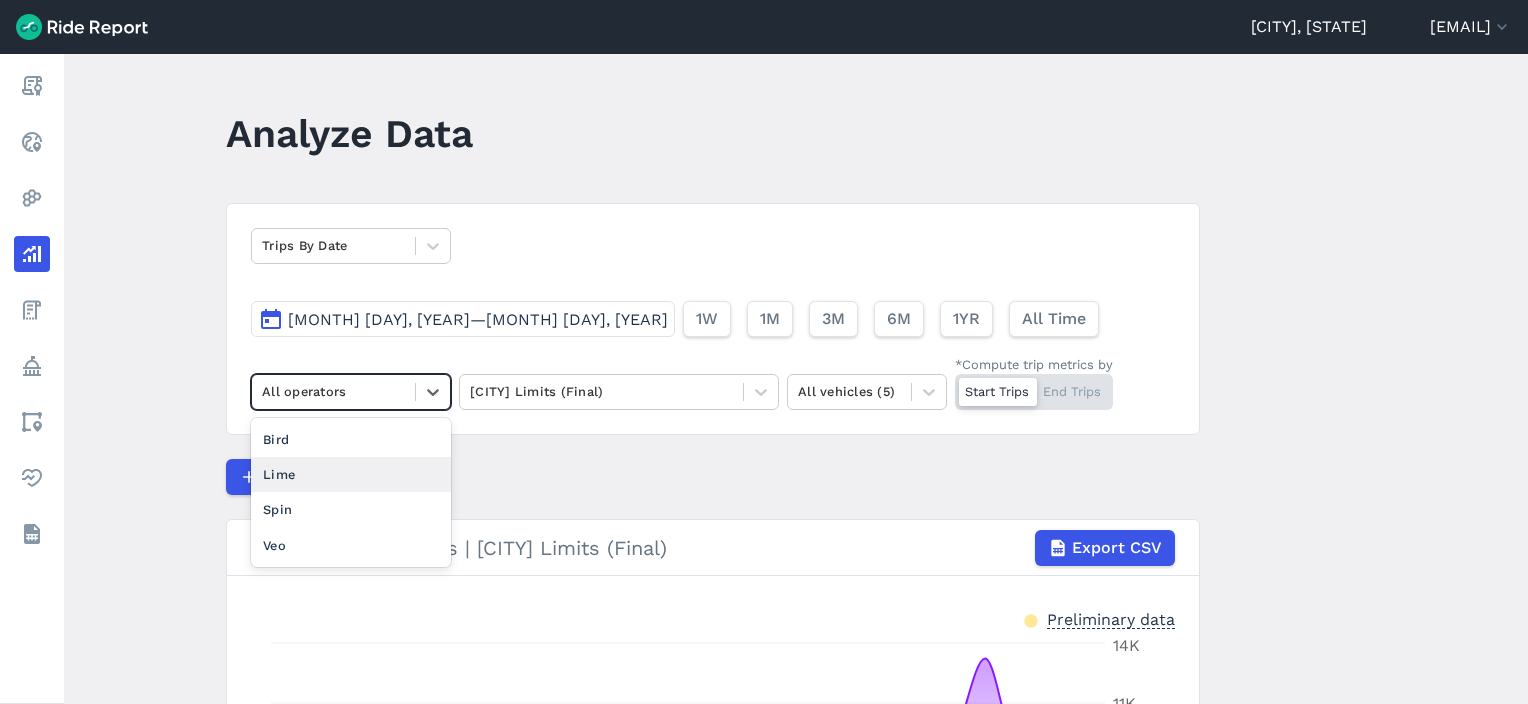 click on "Lime" at bounding box center [351, 474] 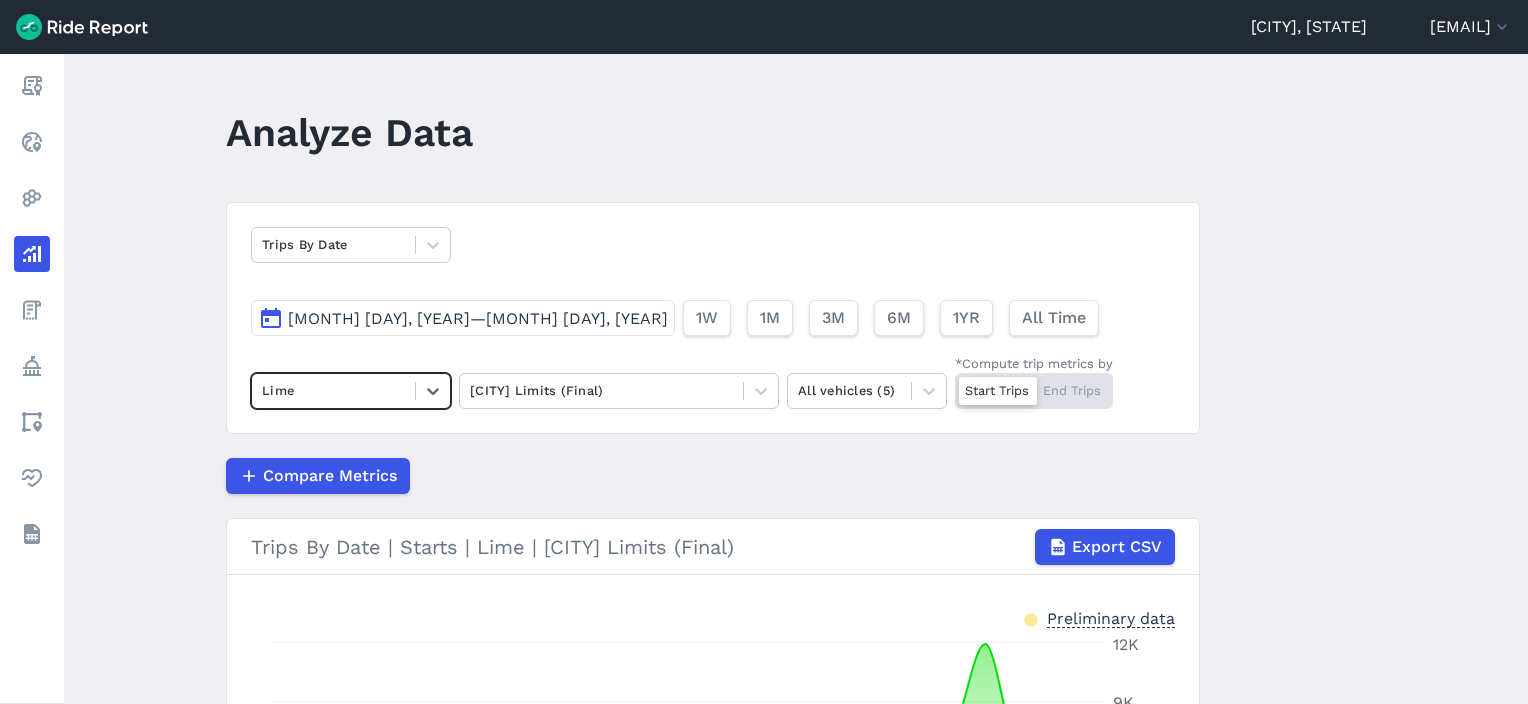 scroll, scrollTop: 0, scrollLeft: 0, axis: both 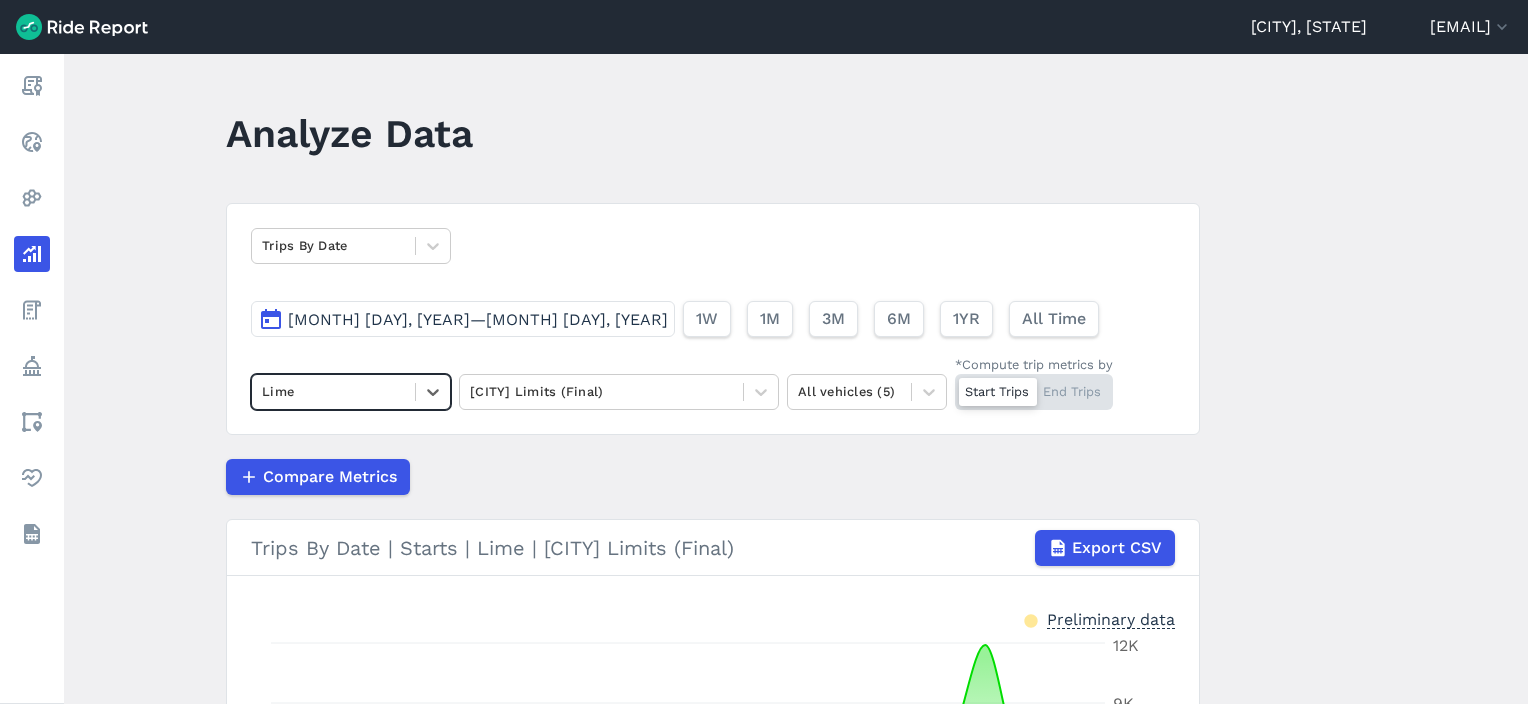 click on "[MONTH] [DAY], [YEAR]—[MONTH] [DAY], [YEAR]" at bounding box center (478, 319) 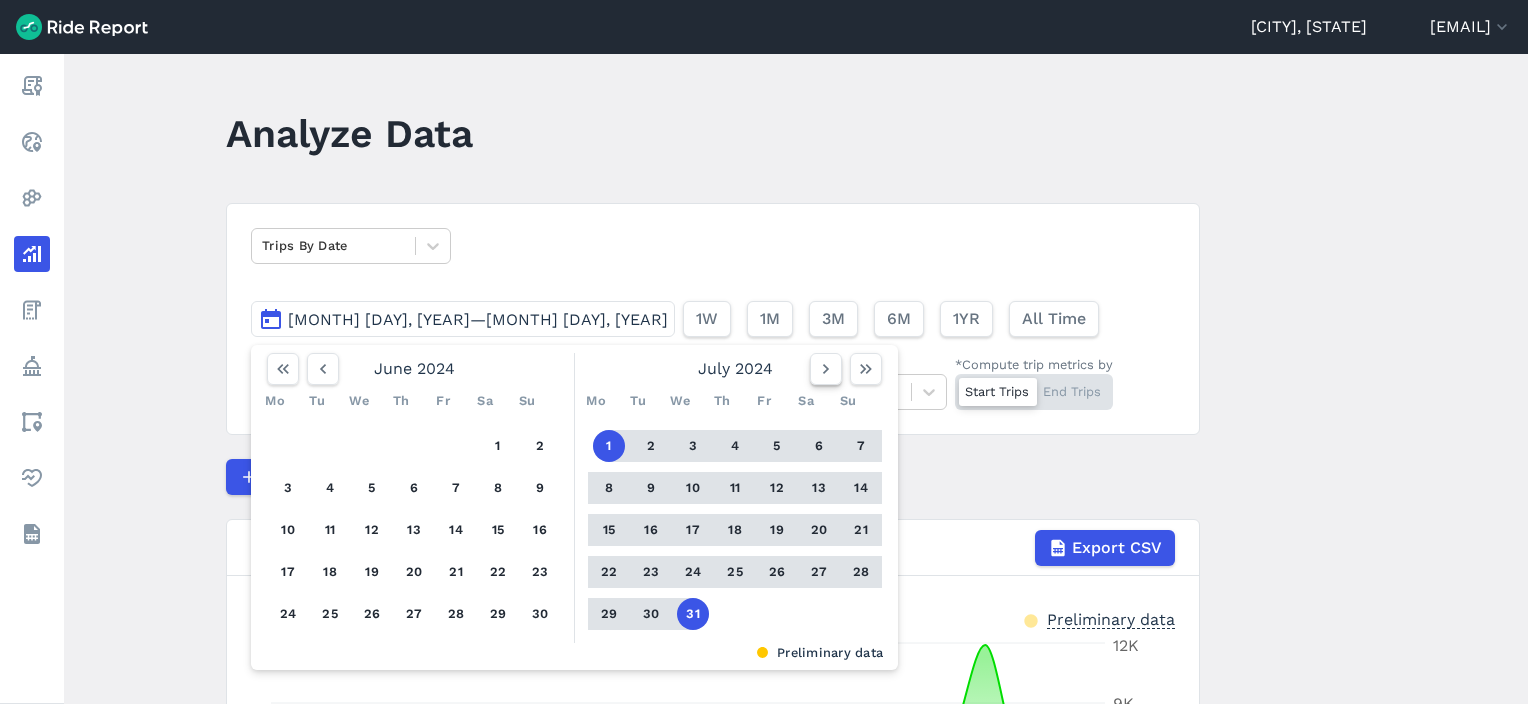 click 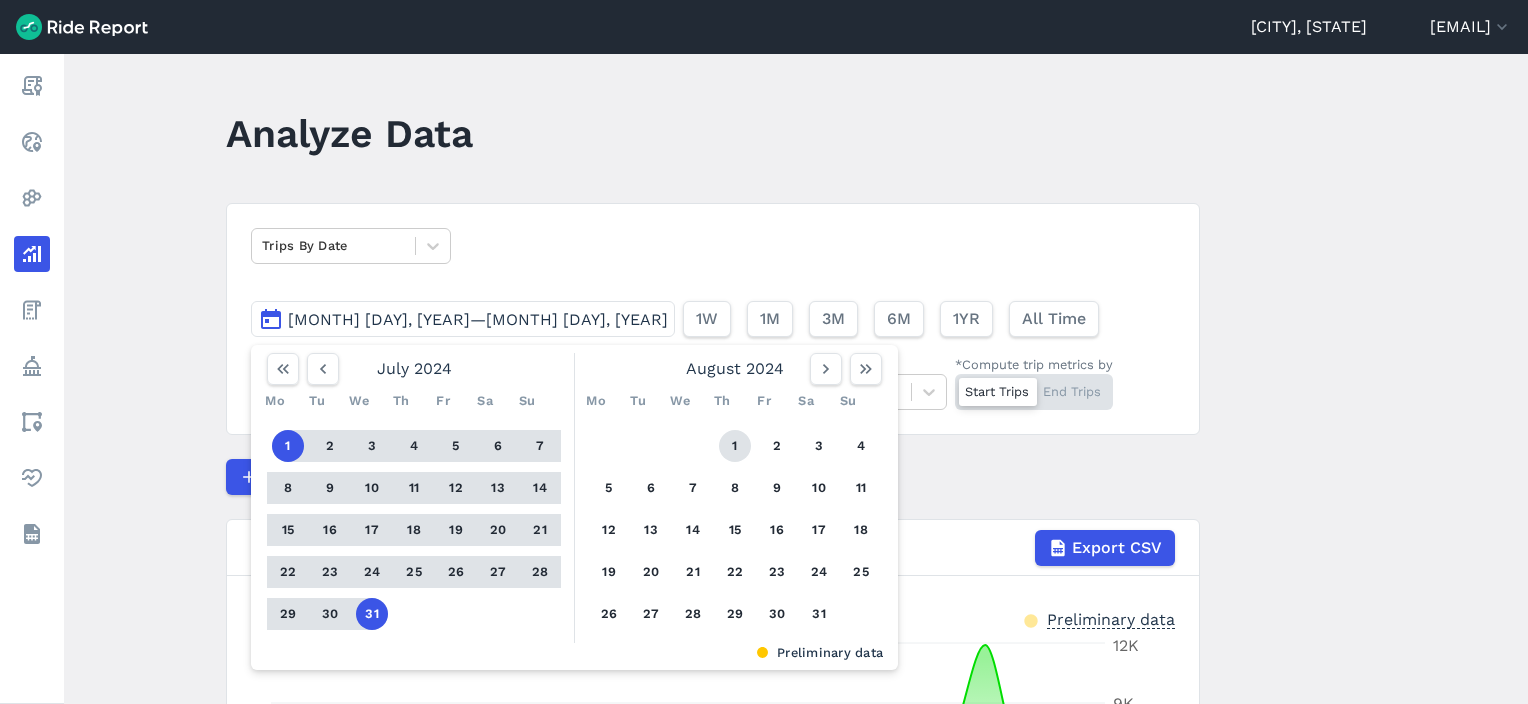drag, startPoint x: 938, startPoint y: 367, endPoint x: 996, endPoint y: 460, distance: 109.60383 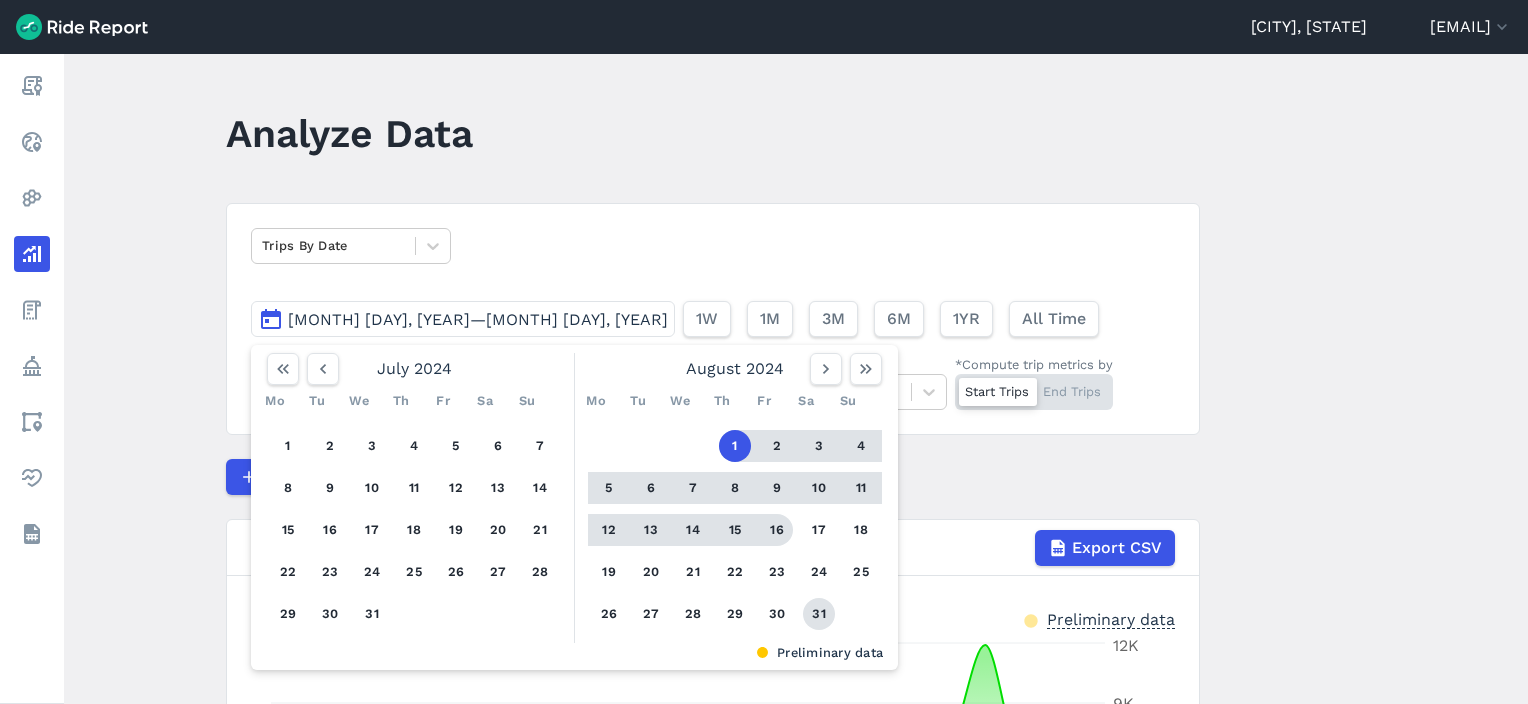 click on "31" at bounding box center [819, 614] 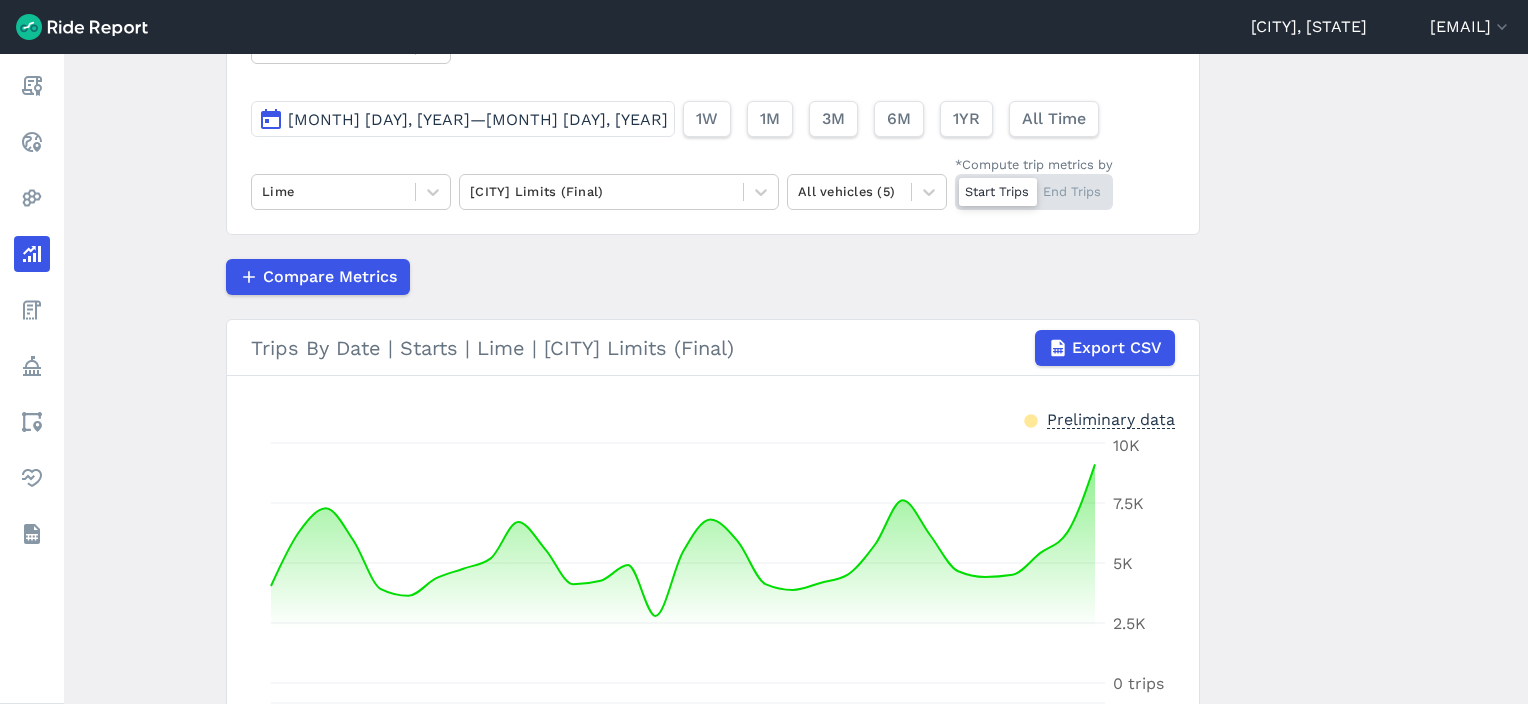 scroll, scrollTop: 100, scrollLeft: 0, axis: vertical 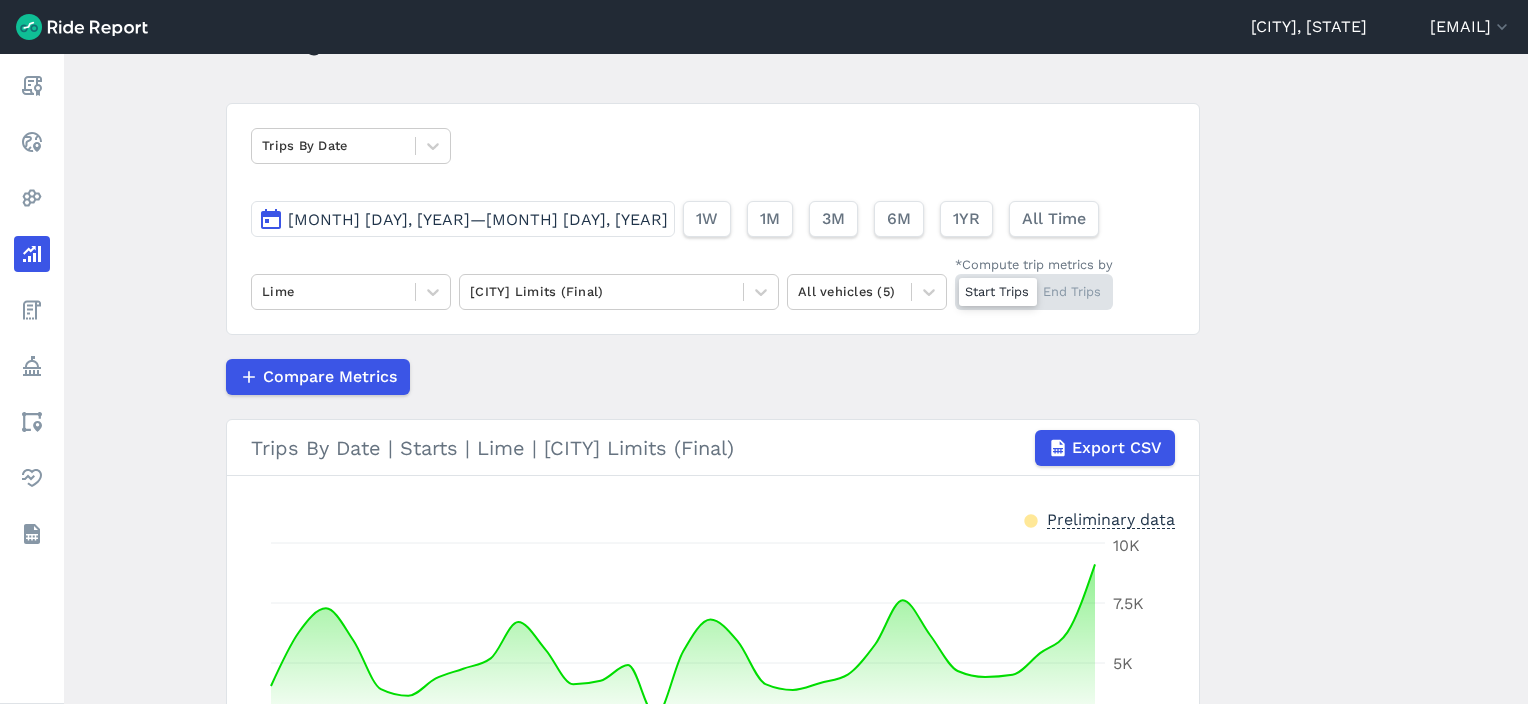 click on "[MONTH] [DAY], [YEAR]—[MONTH] [DAY], [YEAR]" at bounding box center (478, 219) 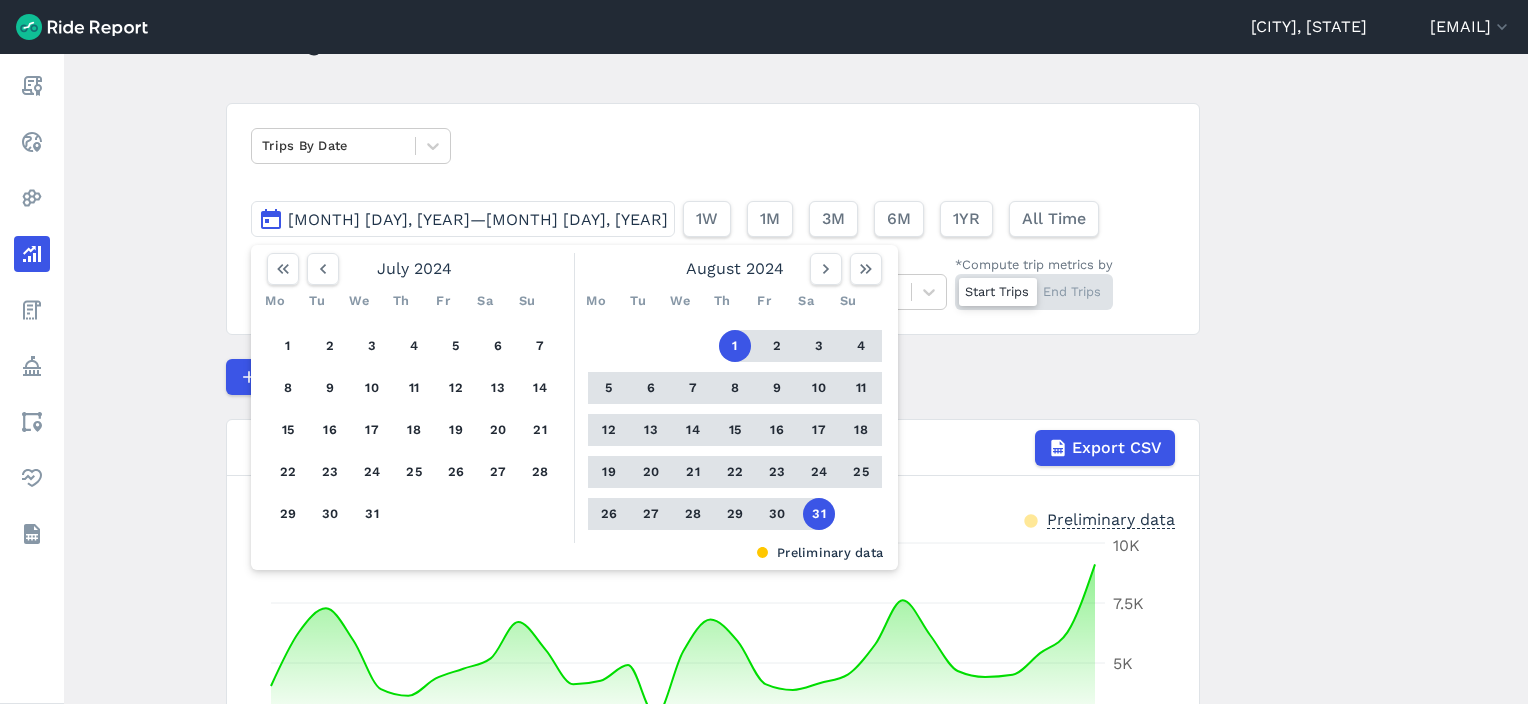 click on "1" at bounding box center [735, 346] 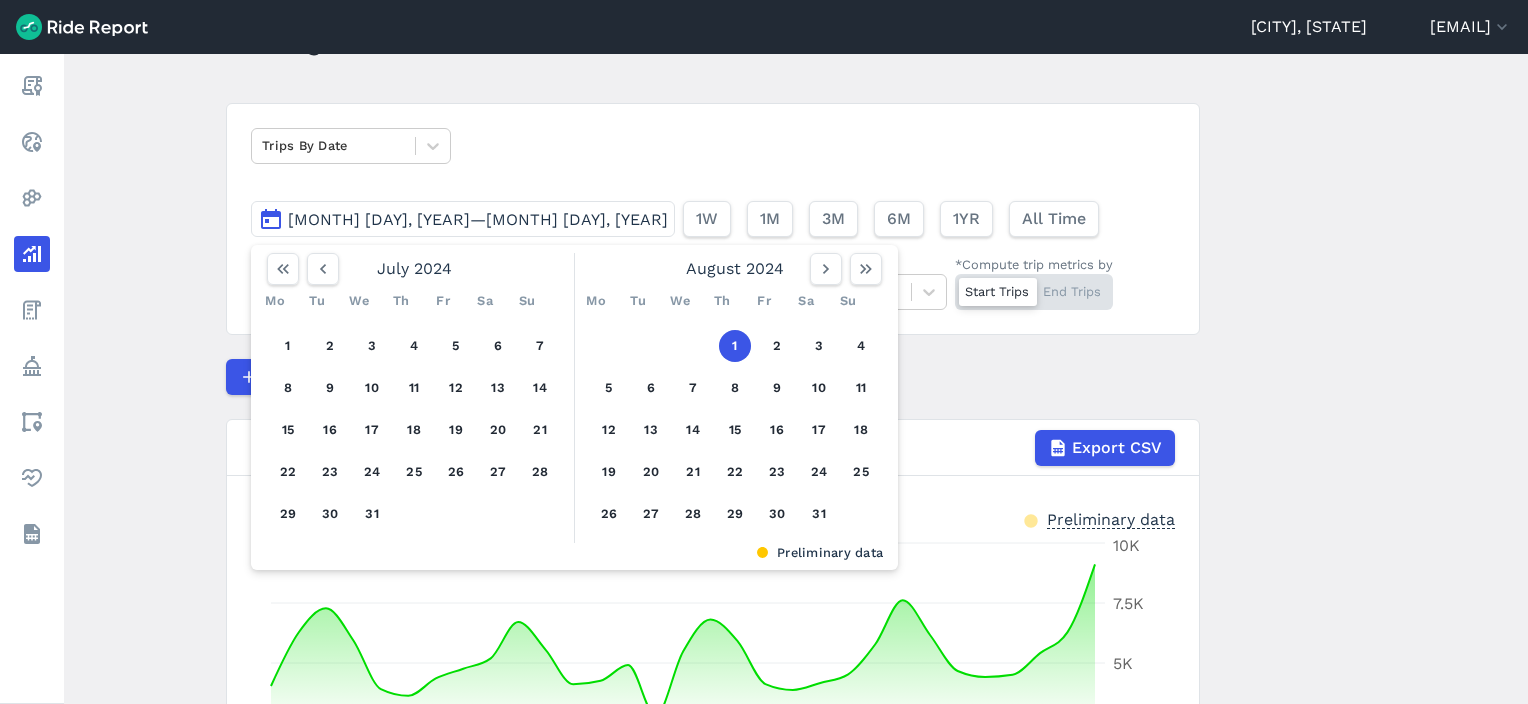 click on "1" at bounding box center [735, 346] 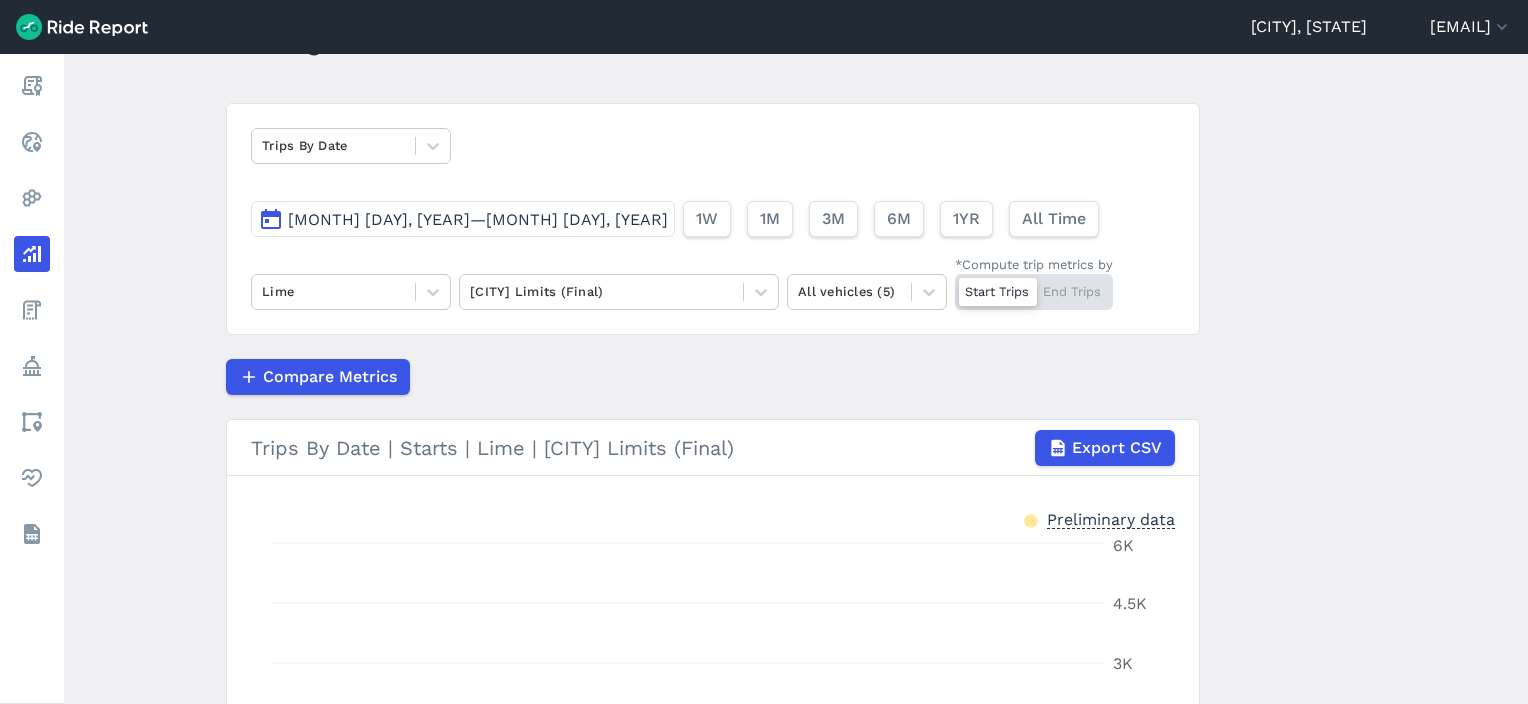 click on "[MONTH] [DAY], [YEAR]—[MONTH] [DAY], [YEAR]" at bounding box center [478, 219] 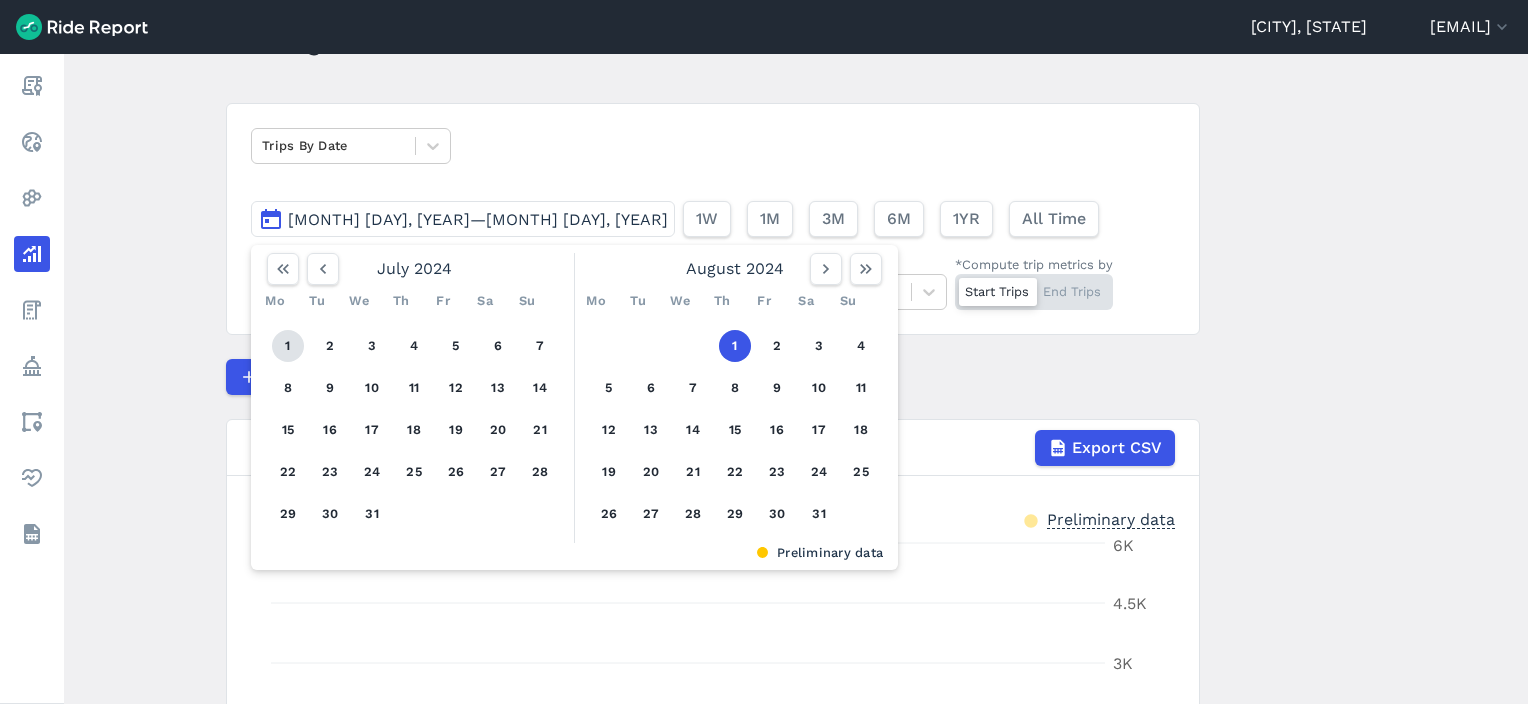 click on "1" at bounding box center (288, 346) 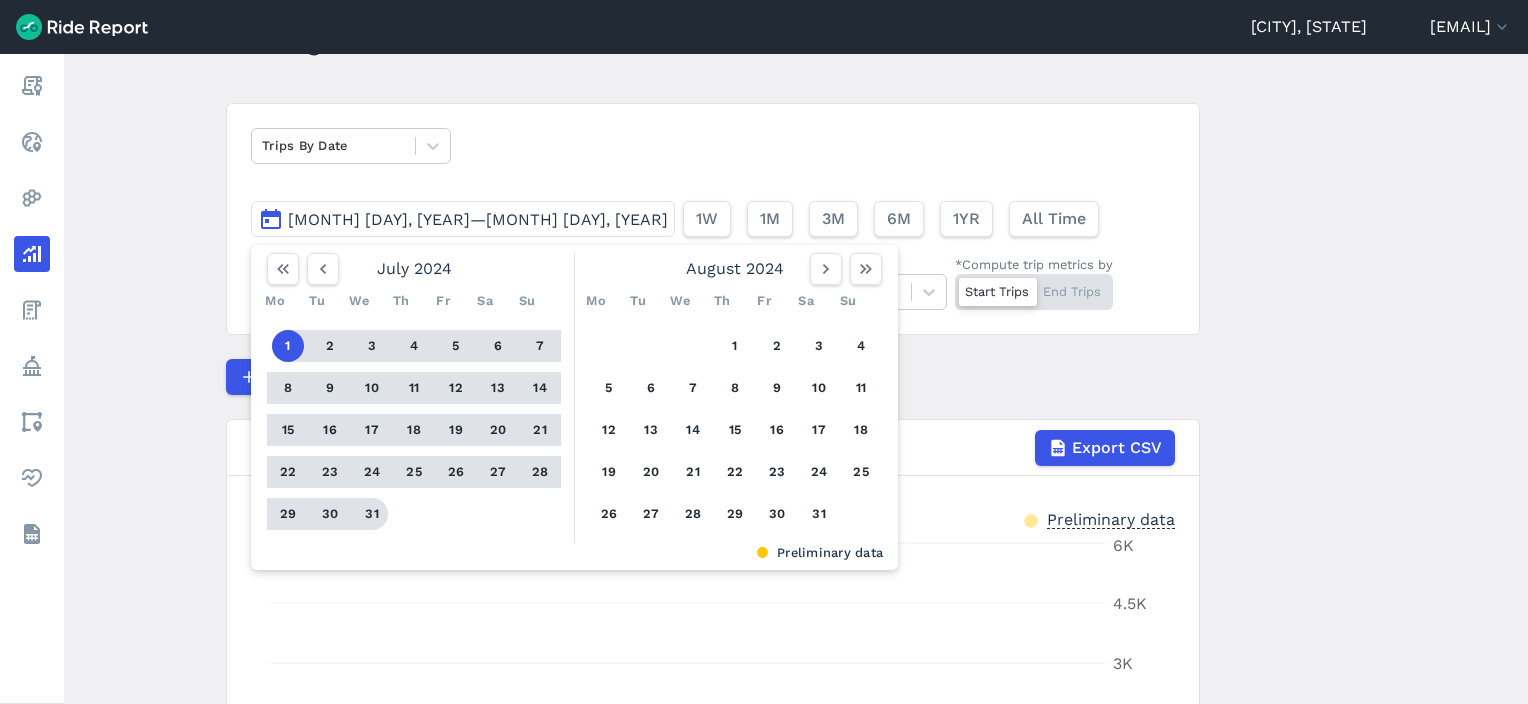 click on "31" at bounding box center (372, 514) 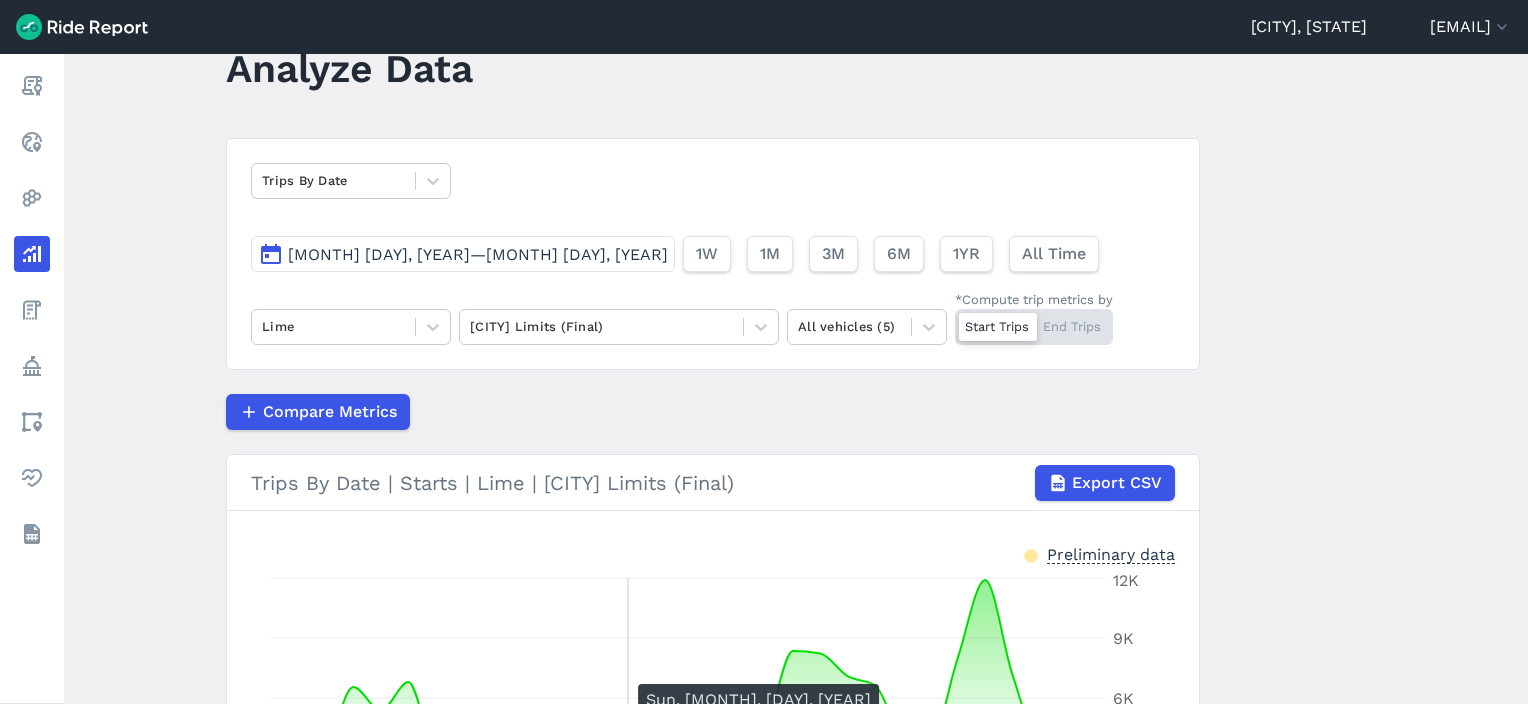 scroll, scrollTop: 0, scrollLeft: 0, axis: both 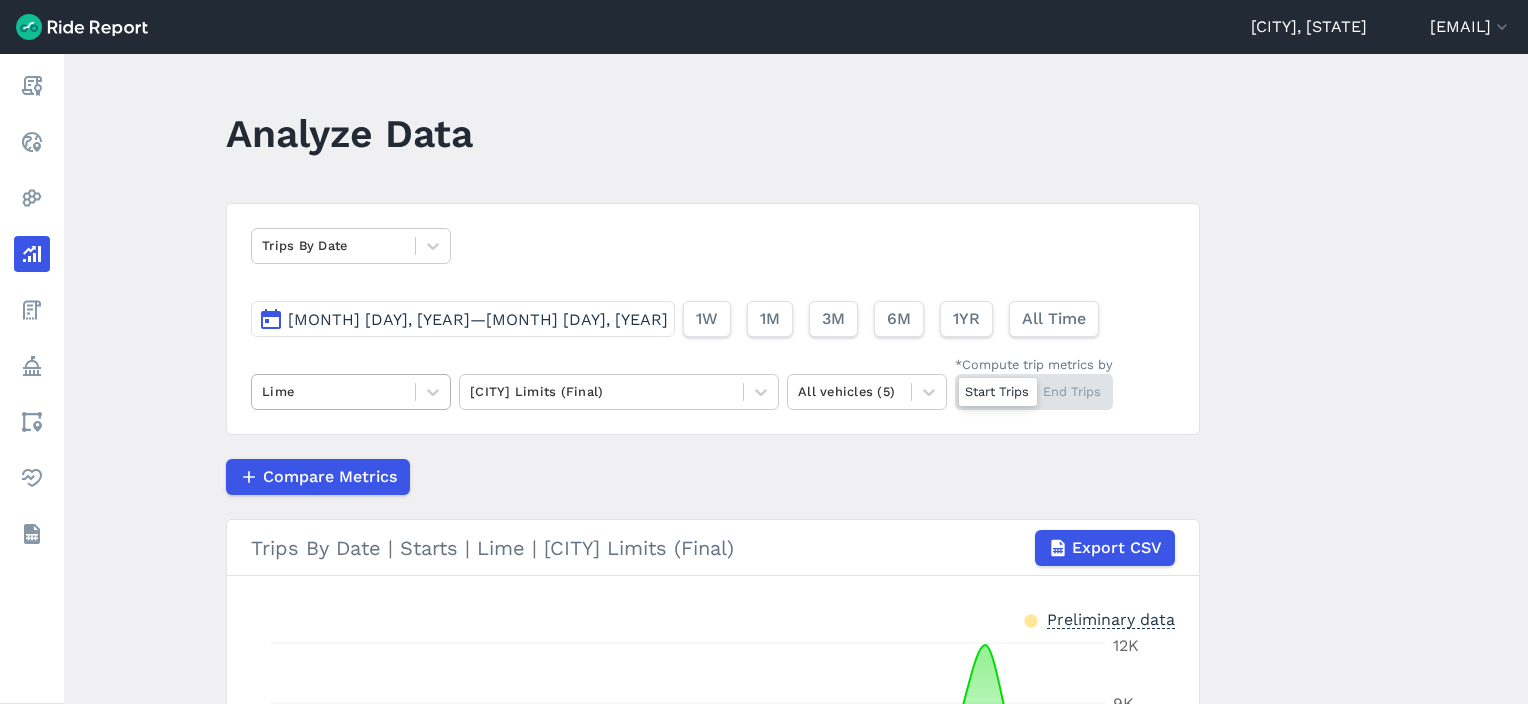 click at bounding box center (333, 391) 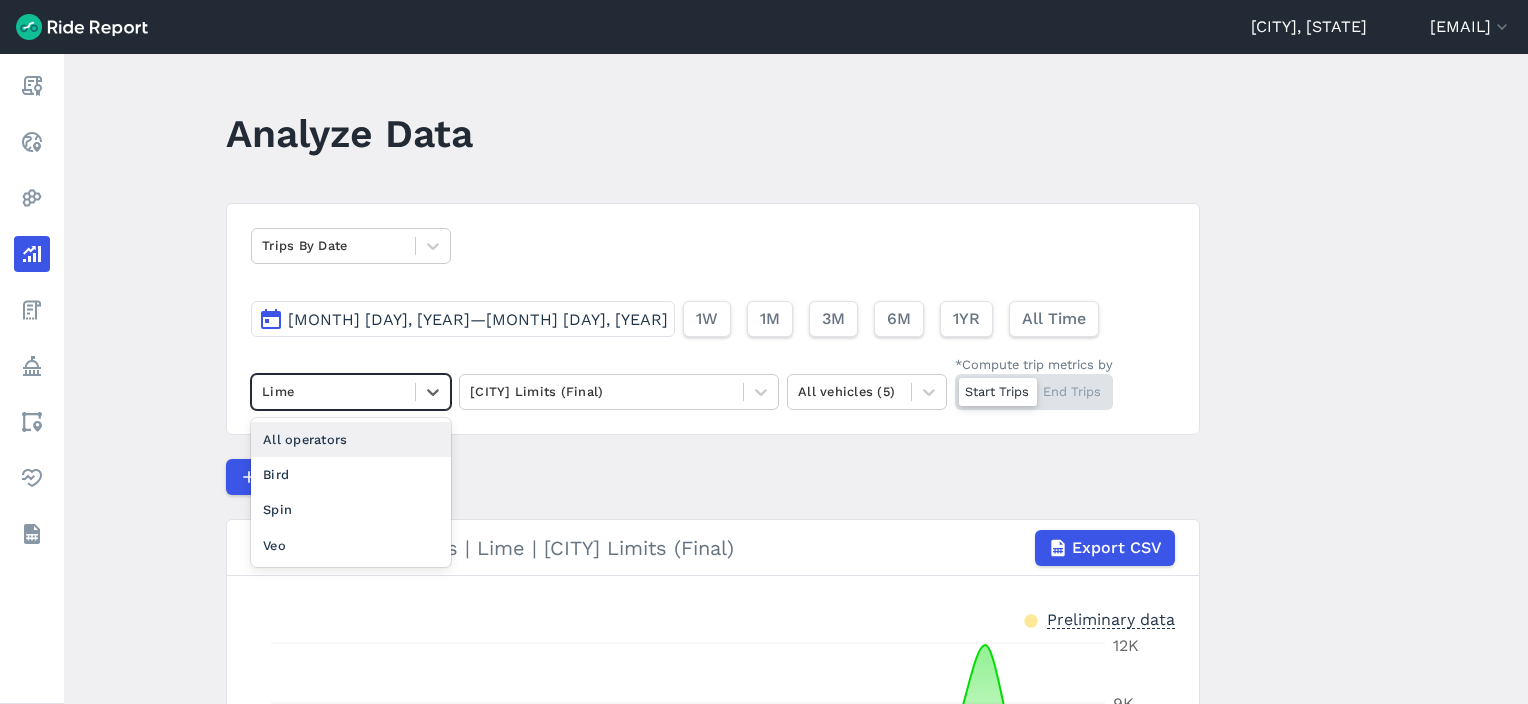 click on "All operators" at bounding box center [351, 439] 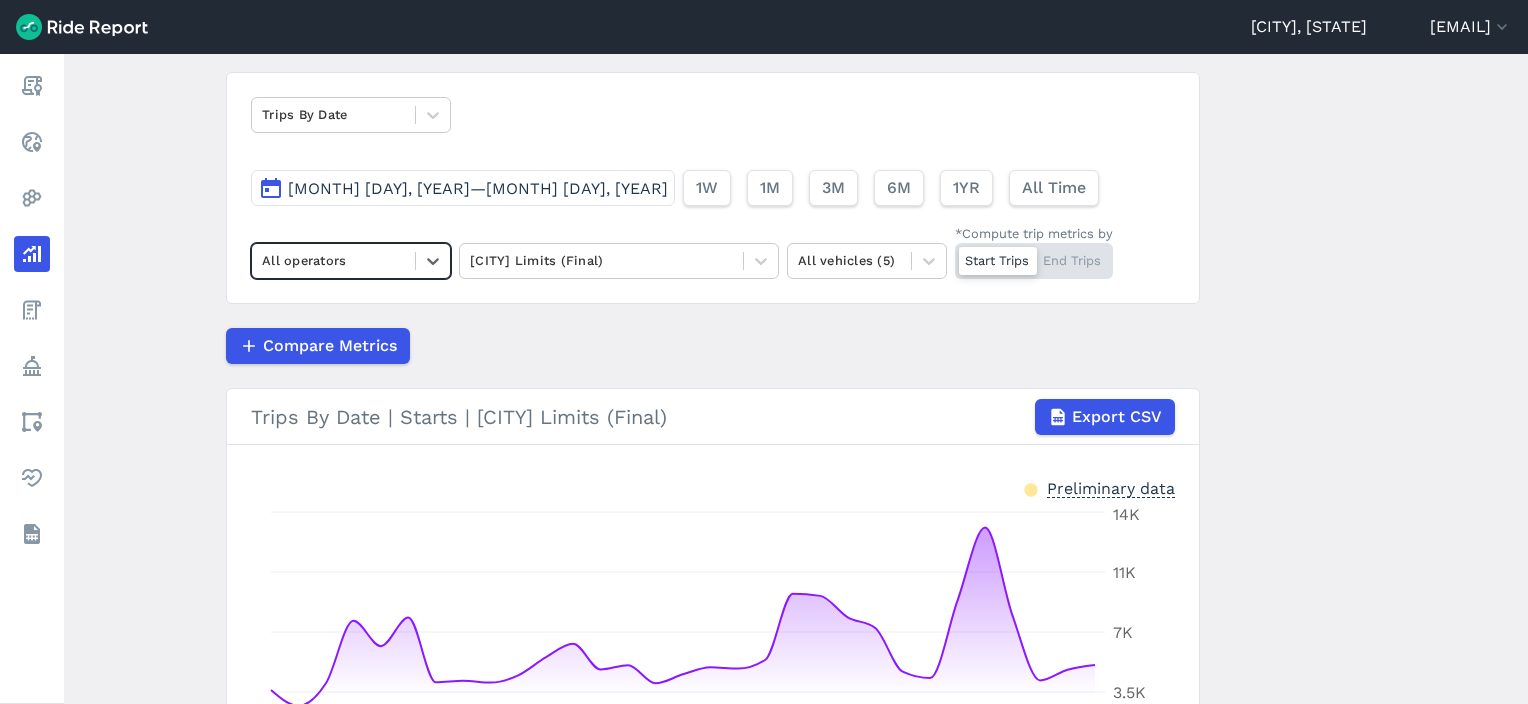 scroll, scrollTop: 100, scrollLeft: 0, axis: vertical 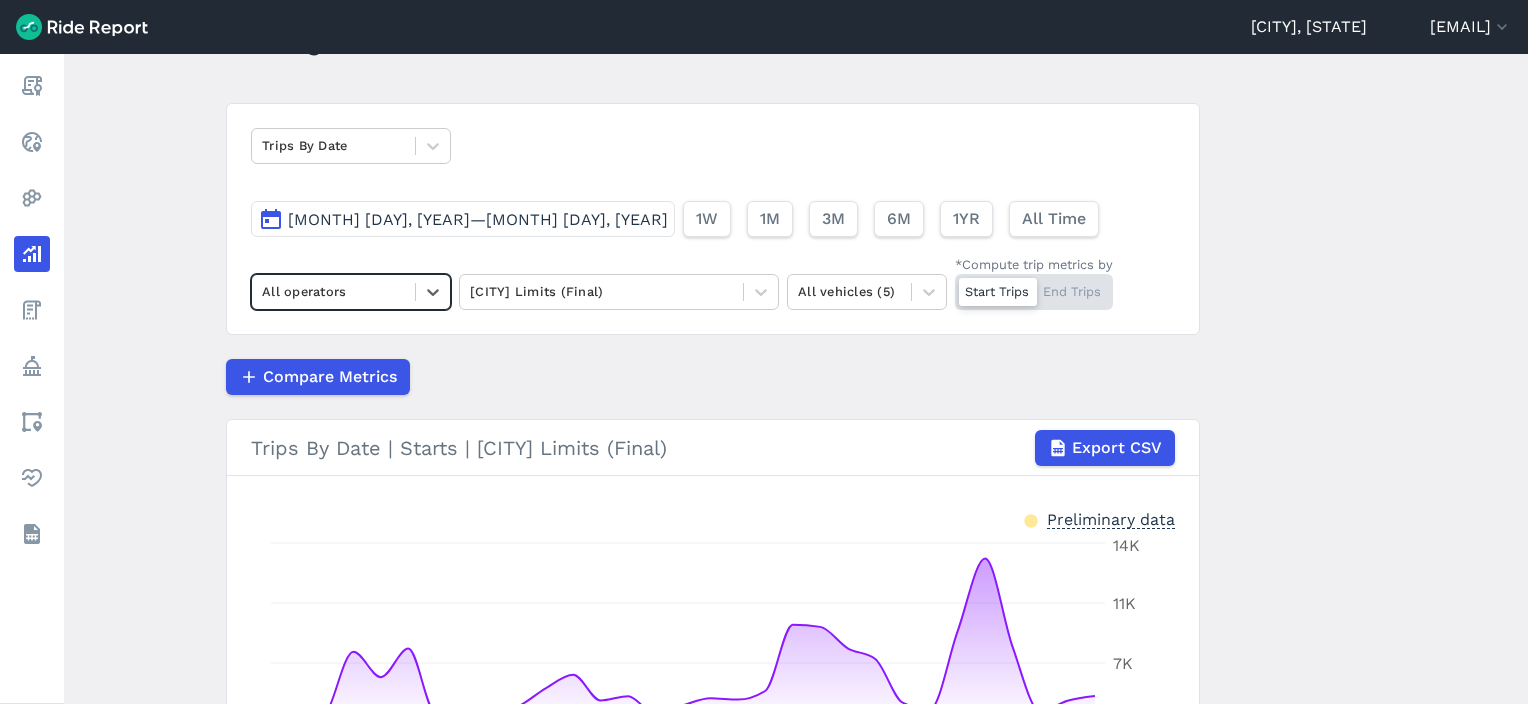 click on "[MONTH] [DAY], [YEAR]—[MONTH] [DAY], [YEAR]" at bounding box center (478, 219) 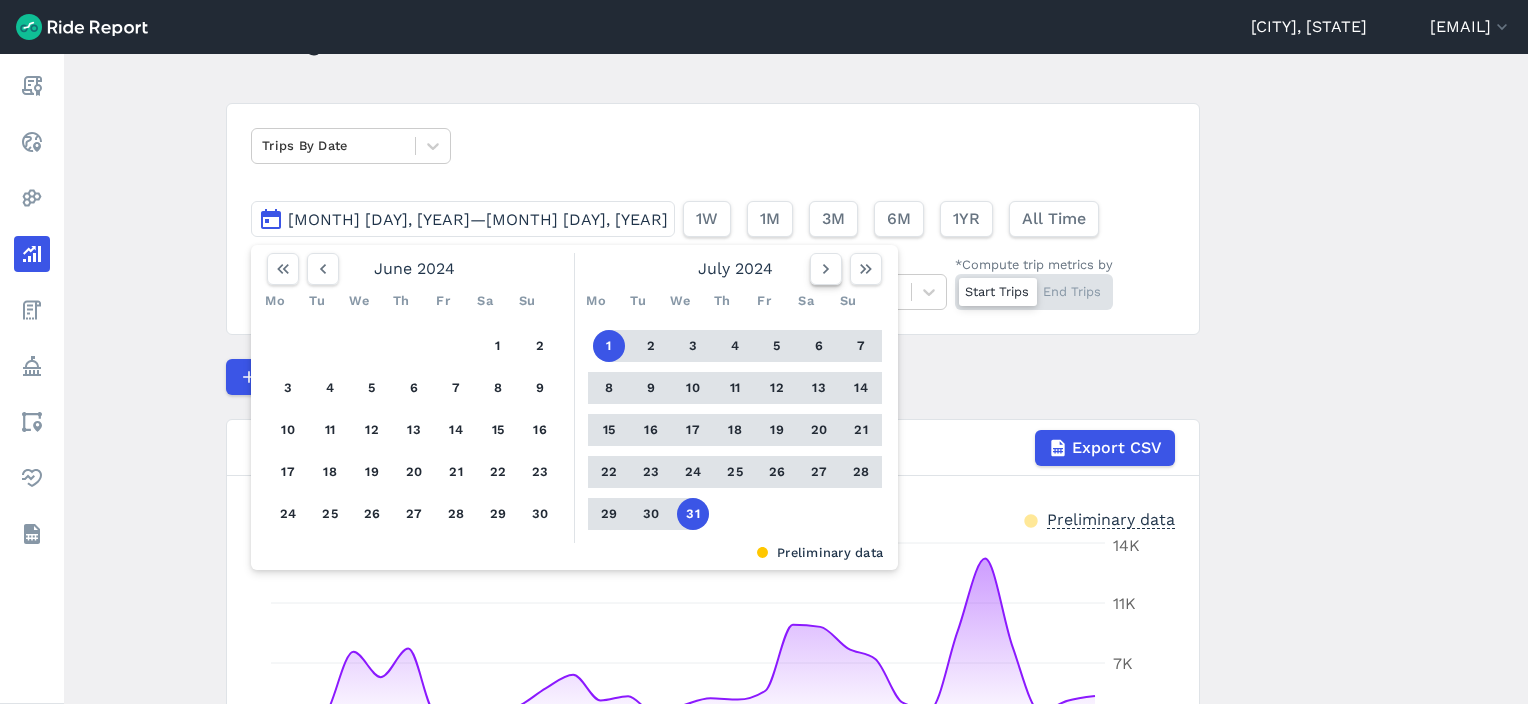 click at bounding box center [826, 269] 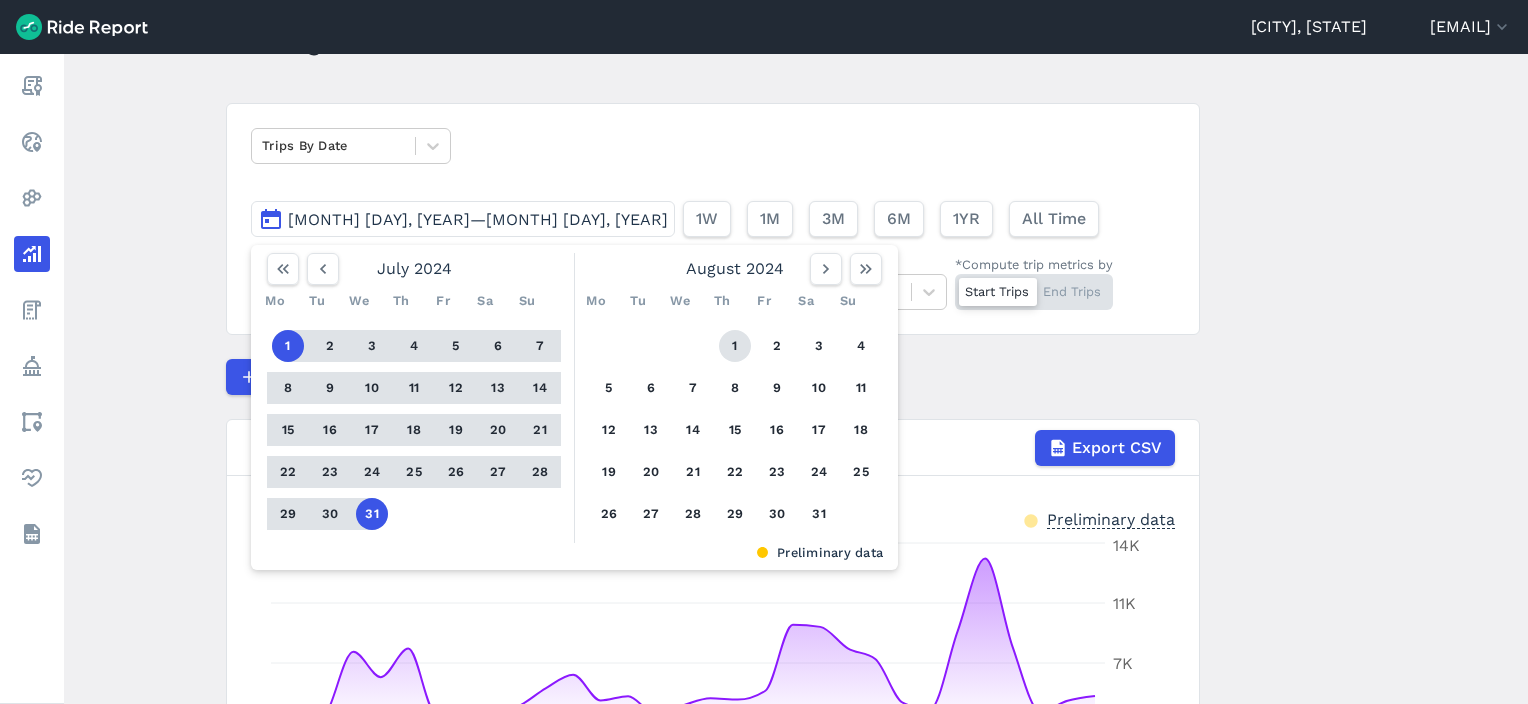 click on "1" at bounding box center [735, 346] 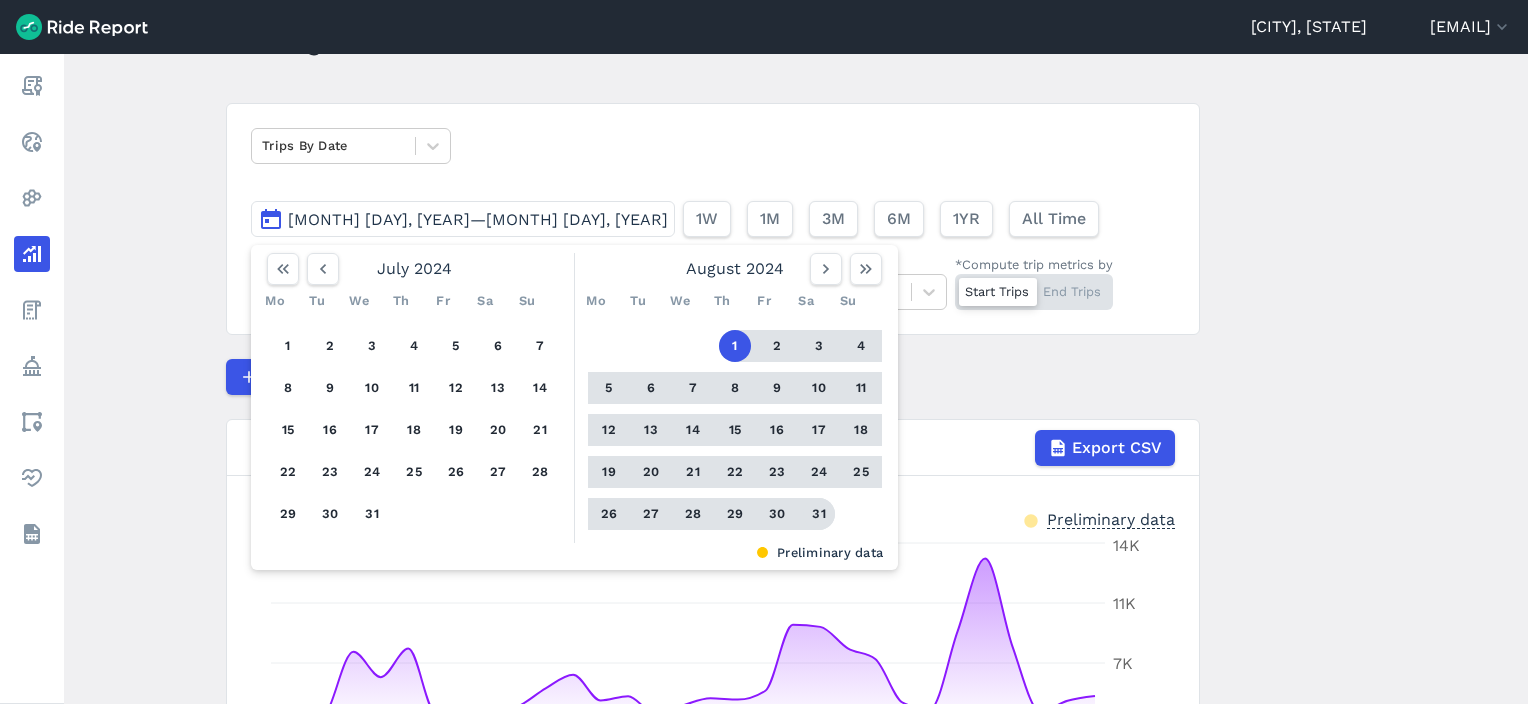 click on "31" at bounding box center [819, 514] 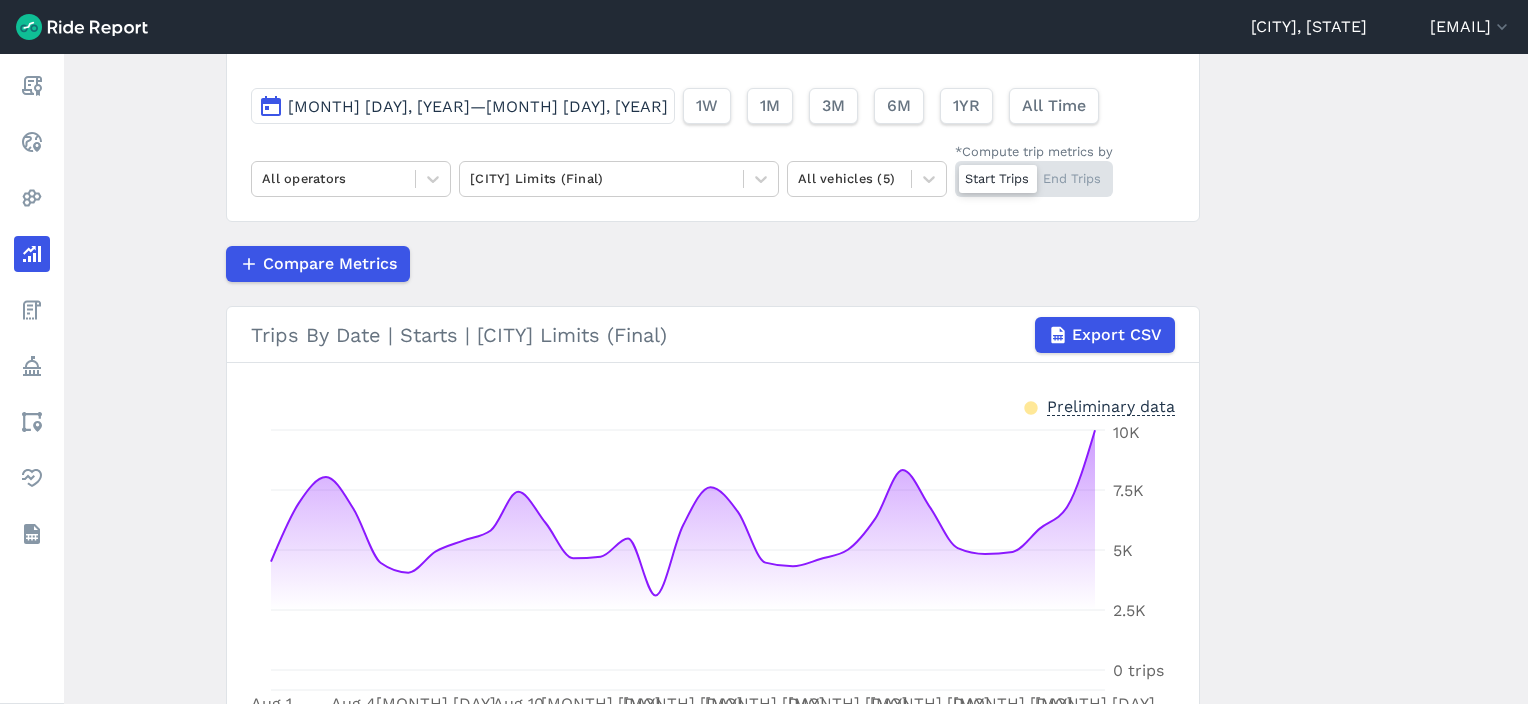 scroll, scrollTop: 100, scrollLeft: 0, axis: vertical 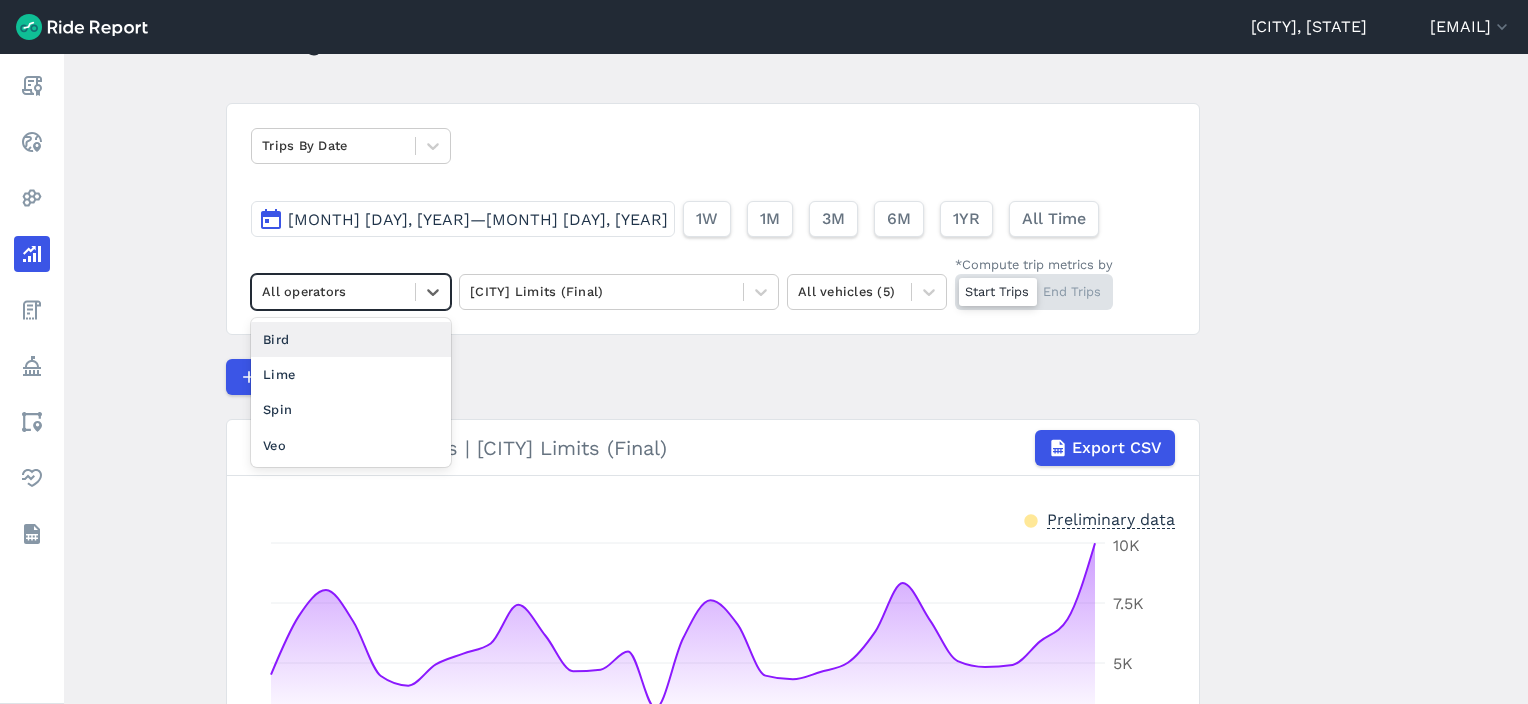 click at bounding box center [333, 291] 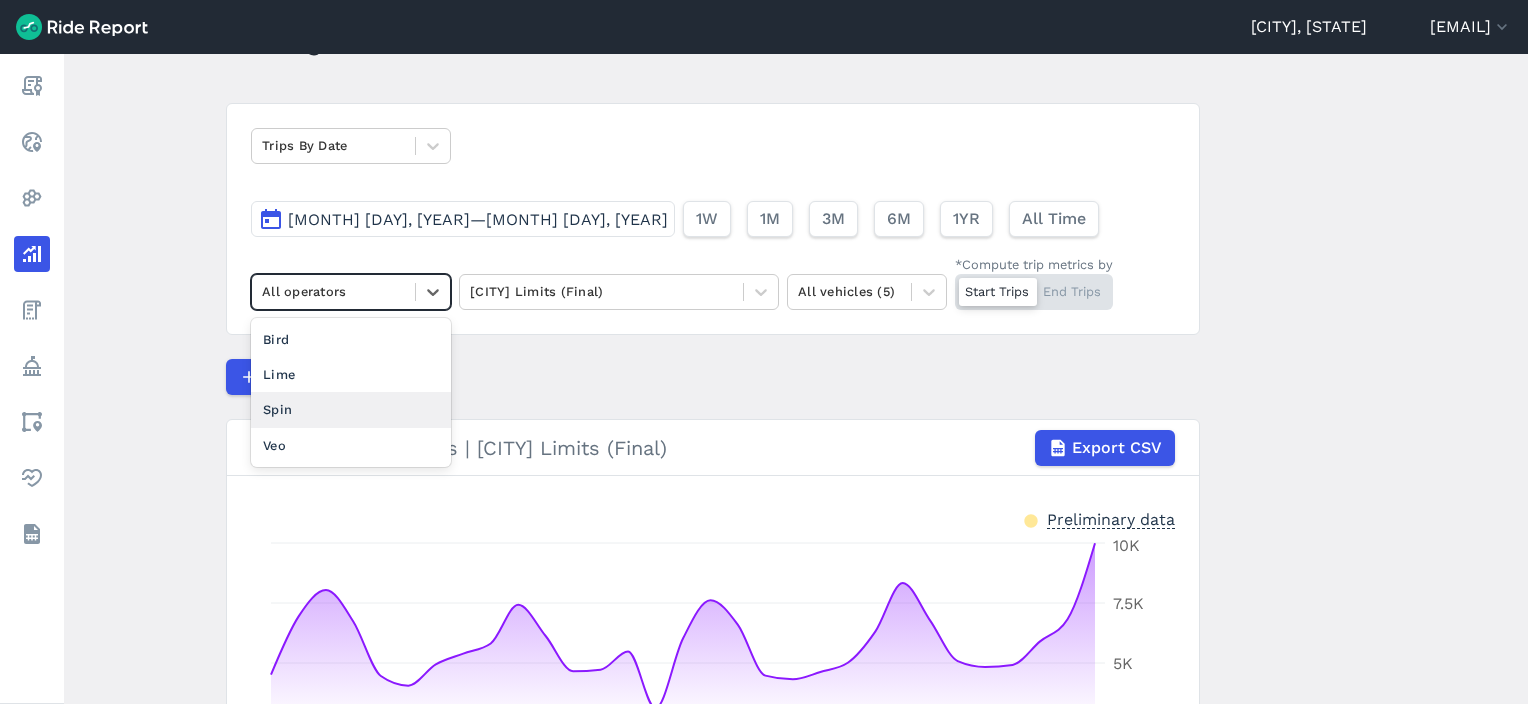 click on "Spin" at bounding box center (351, 409) 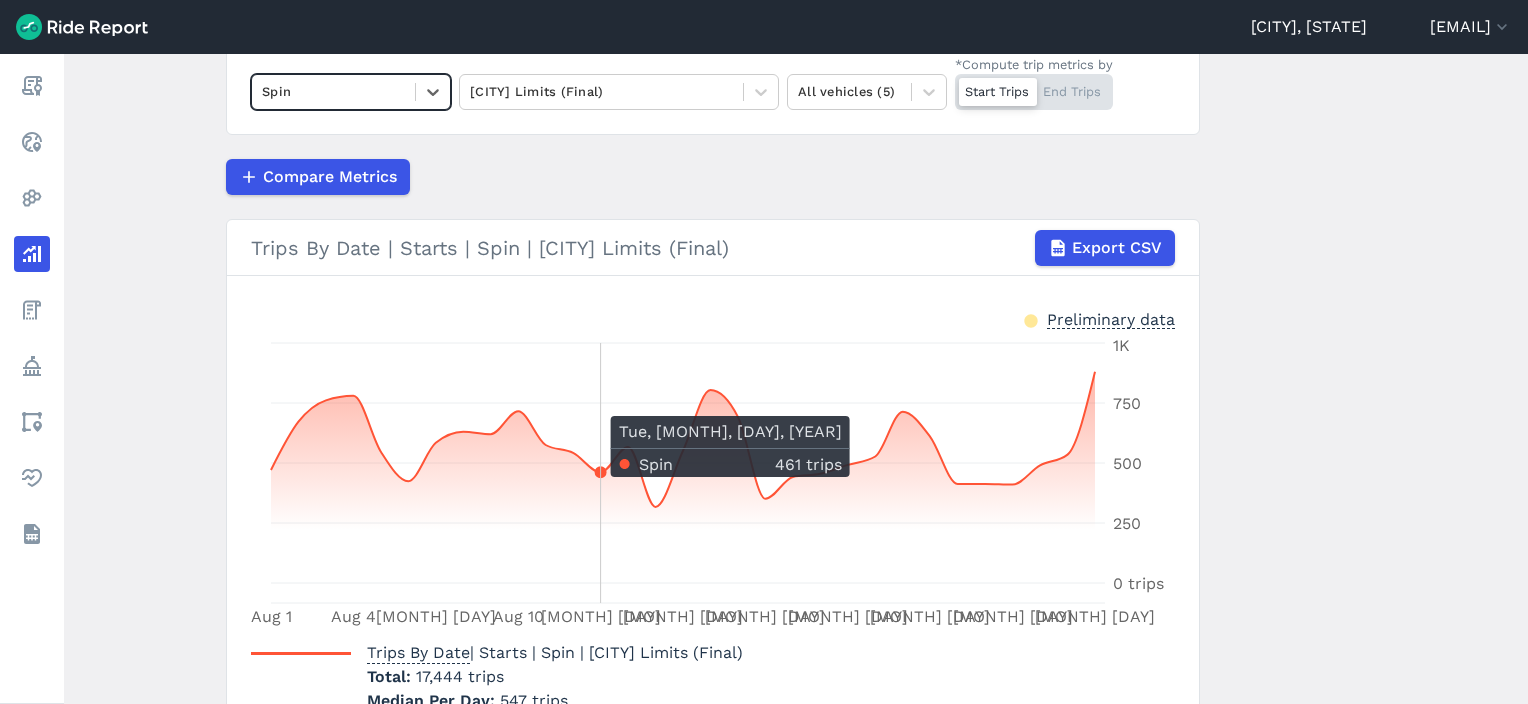 scroll, scrollTop: 100, scrollLeft: 0, axis: vertical 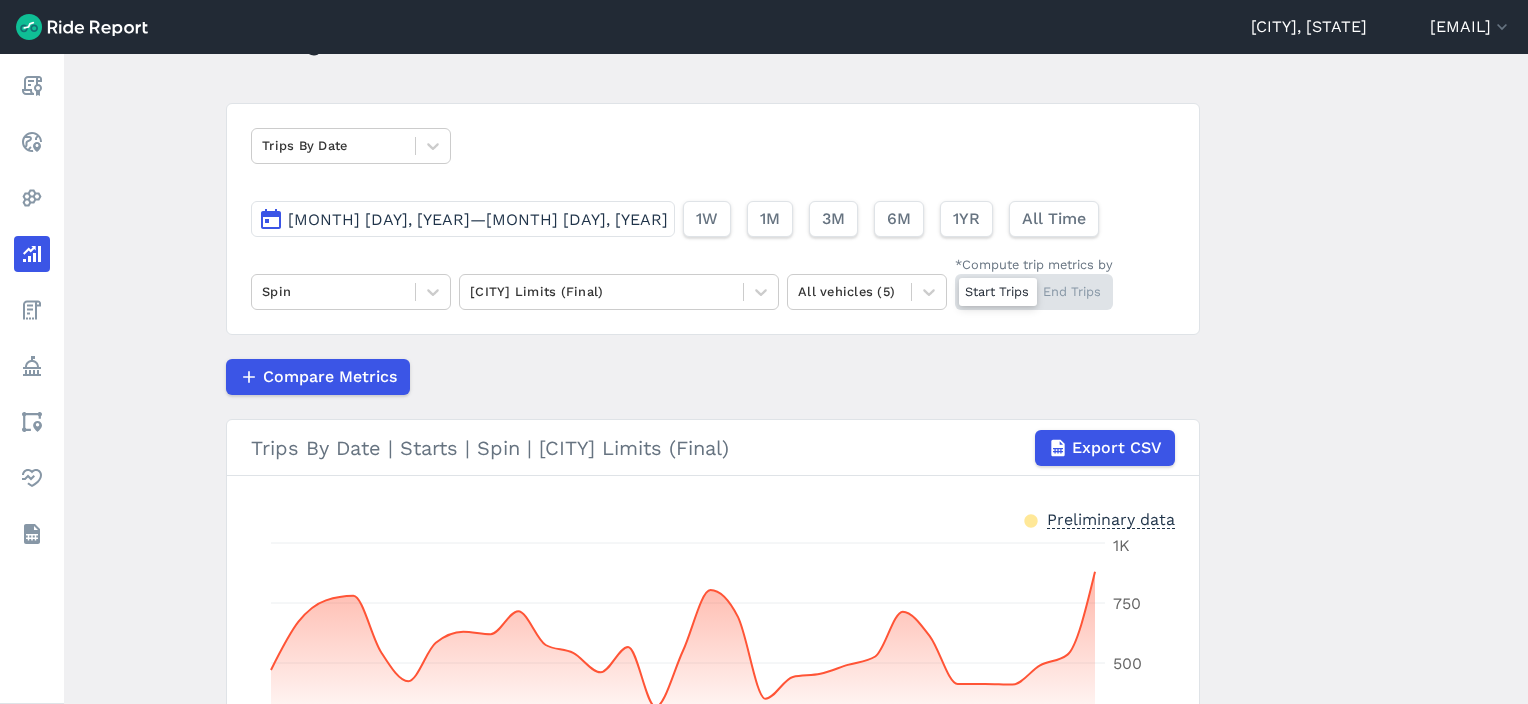 click on "[MONTH] [DAY], [YEAR]—[MONTH] [DAY], [YEAR]" at bounding box center (463, 219) 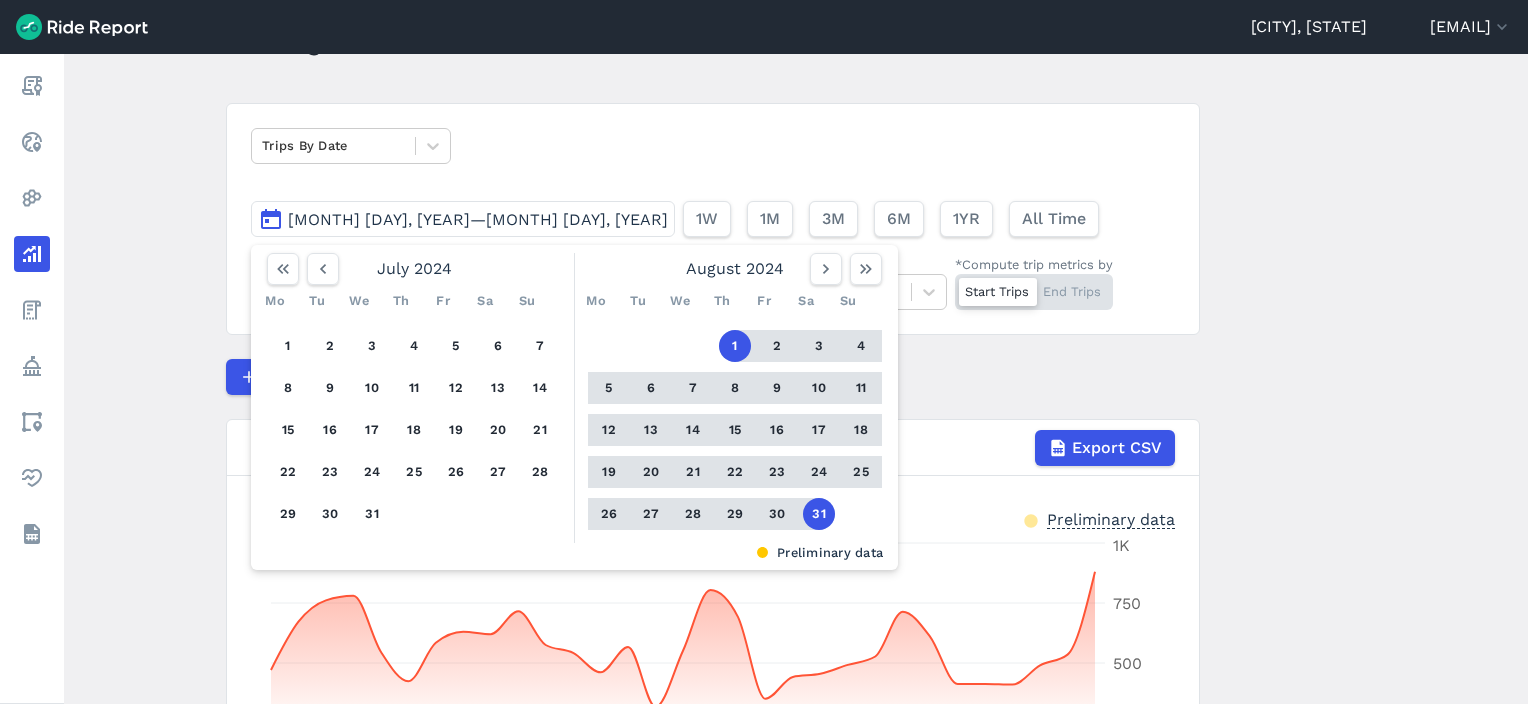 drag, startPoint x: 478, startPoint y: 270, endPoint x: 493, endPoint y: 298, distance: 31.764761 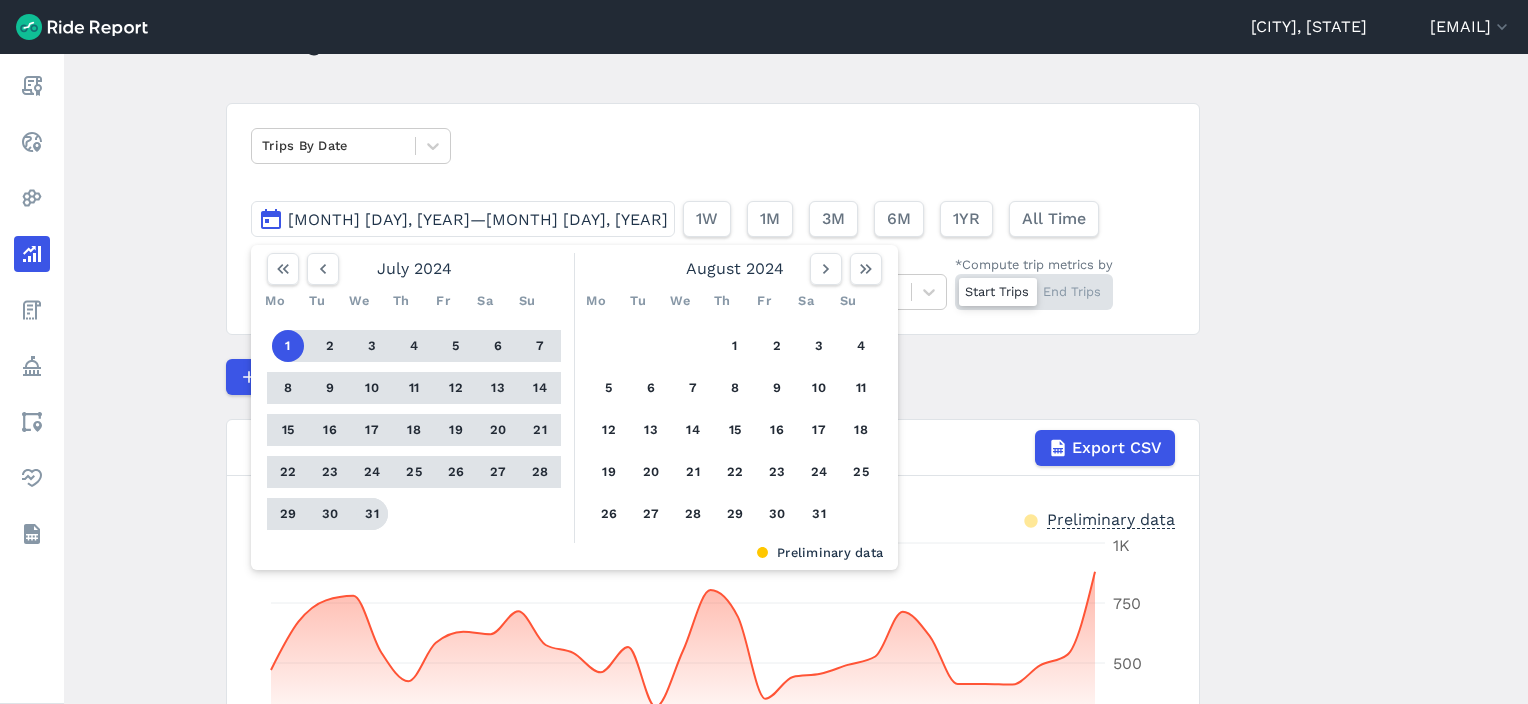 click on "31" at bounding box center (372, 514) 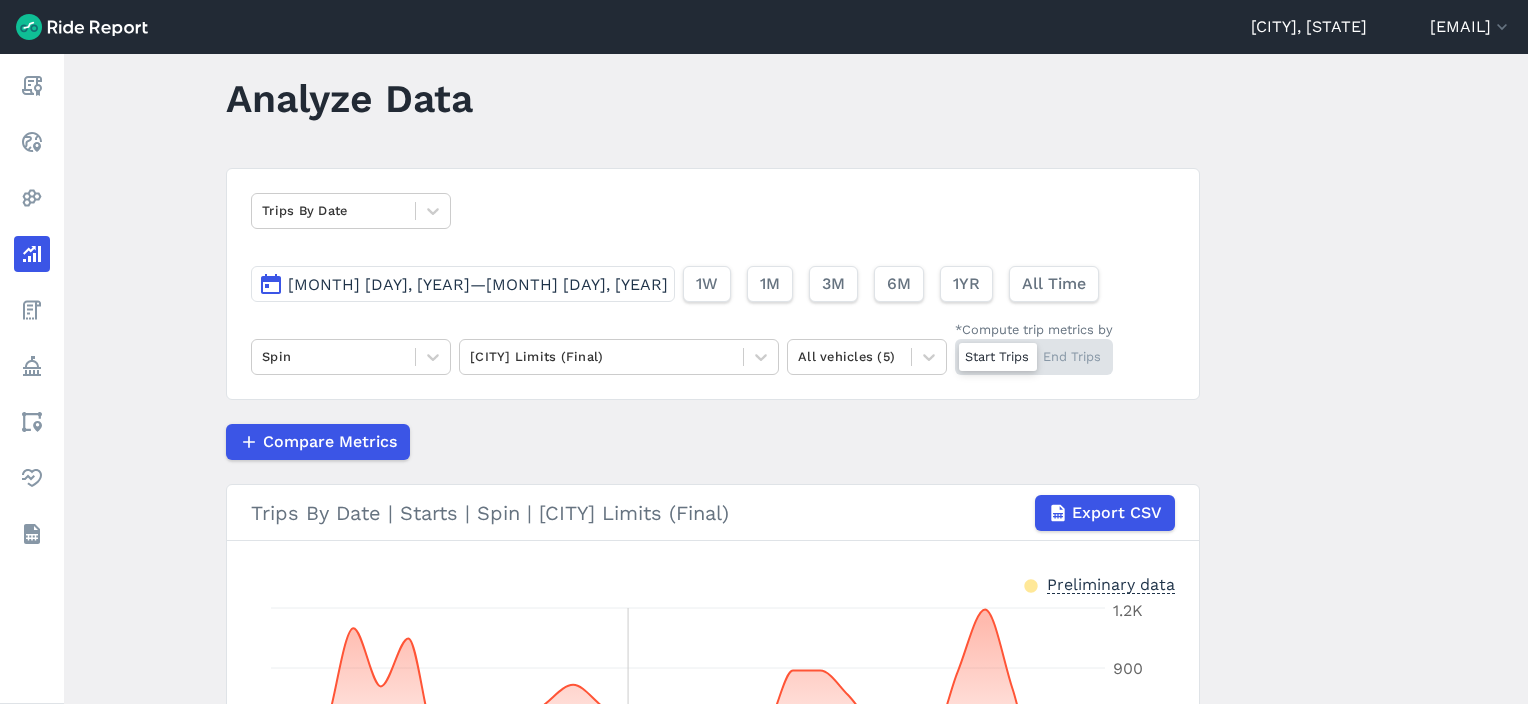 scroll, scrollTop: 32, scrollLeft: 0, axis: vertical 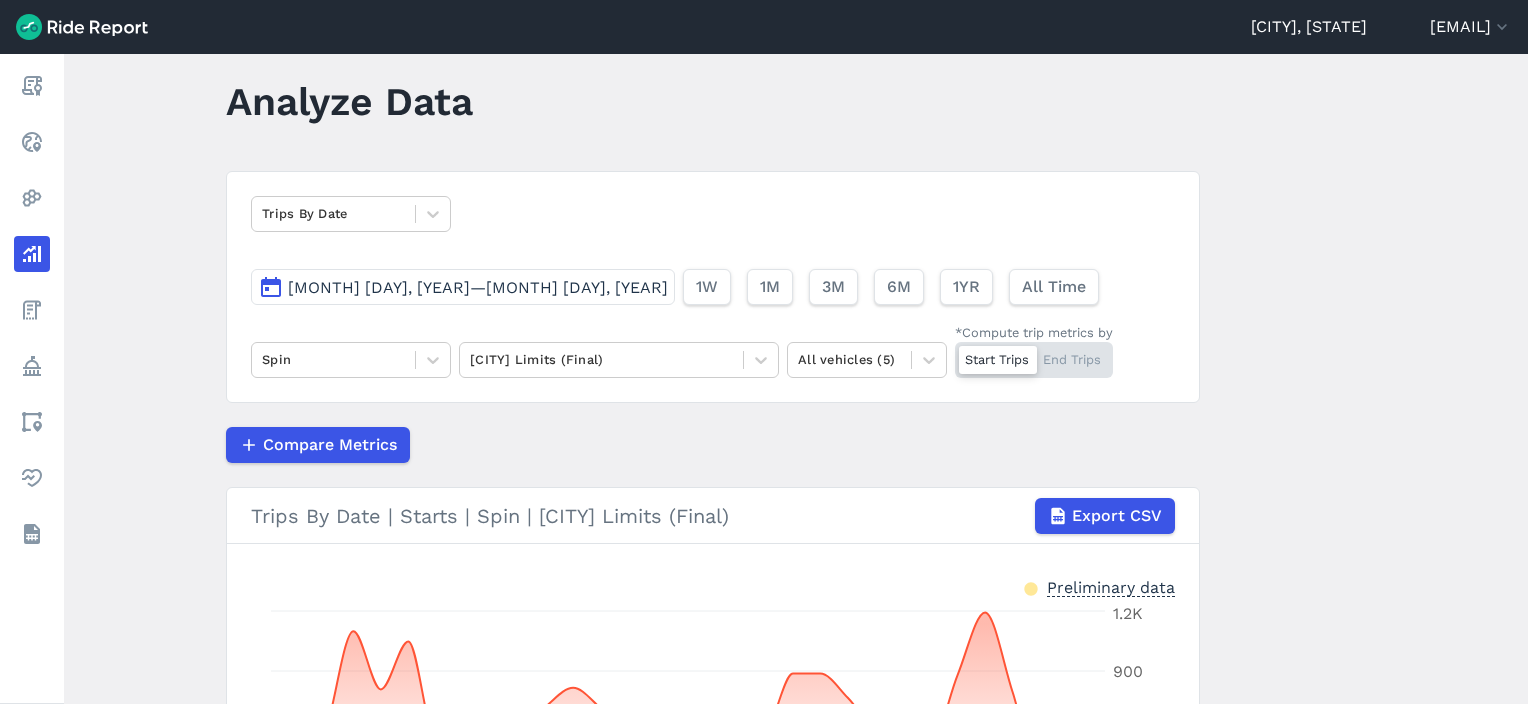 click on "[MONTH] [DAY], [YEAR]—[MONTH] [DAY], [YEAR]" at bounding box center (478, 287) 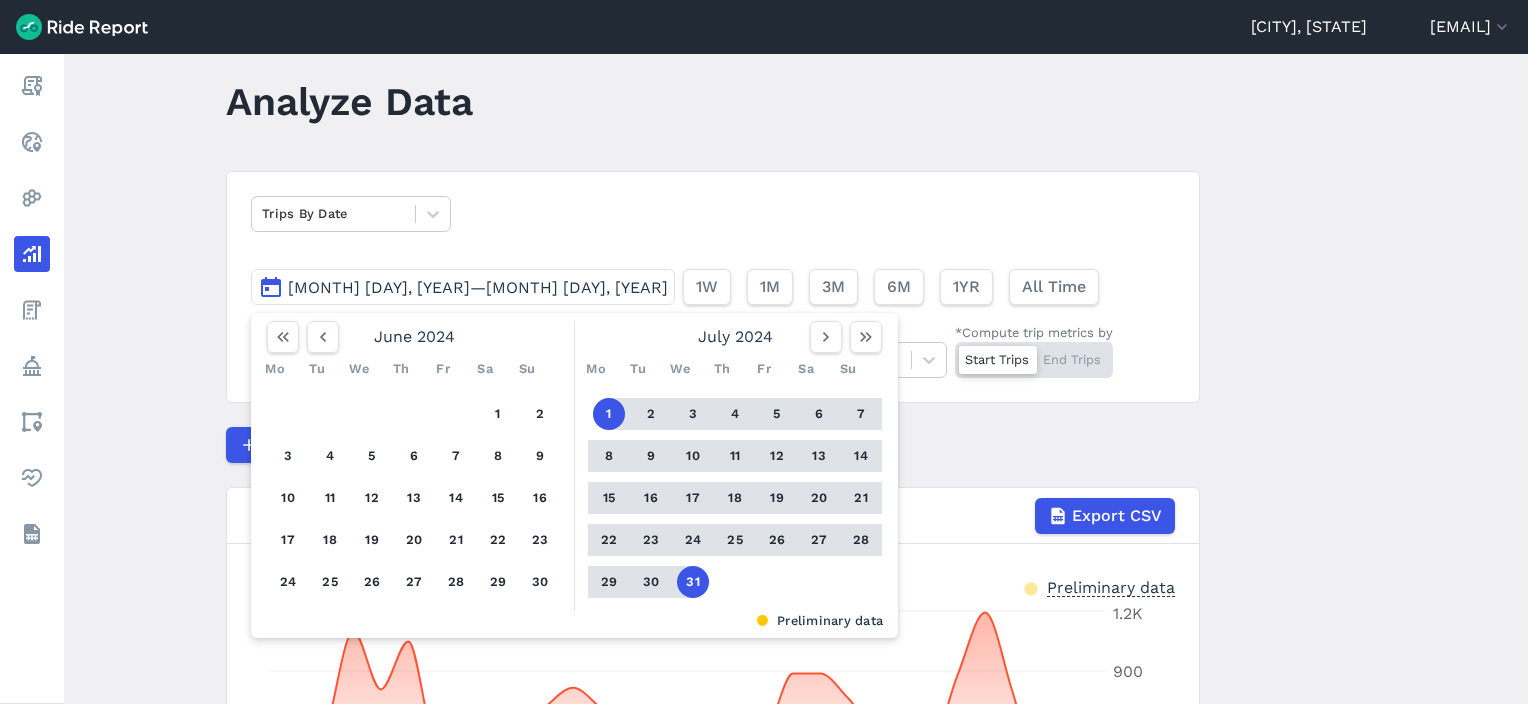 click on "Analyze Data" at bounding box center (349, 101) 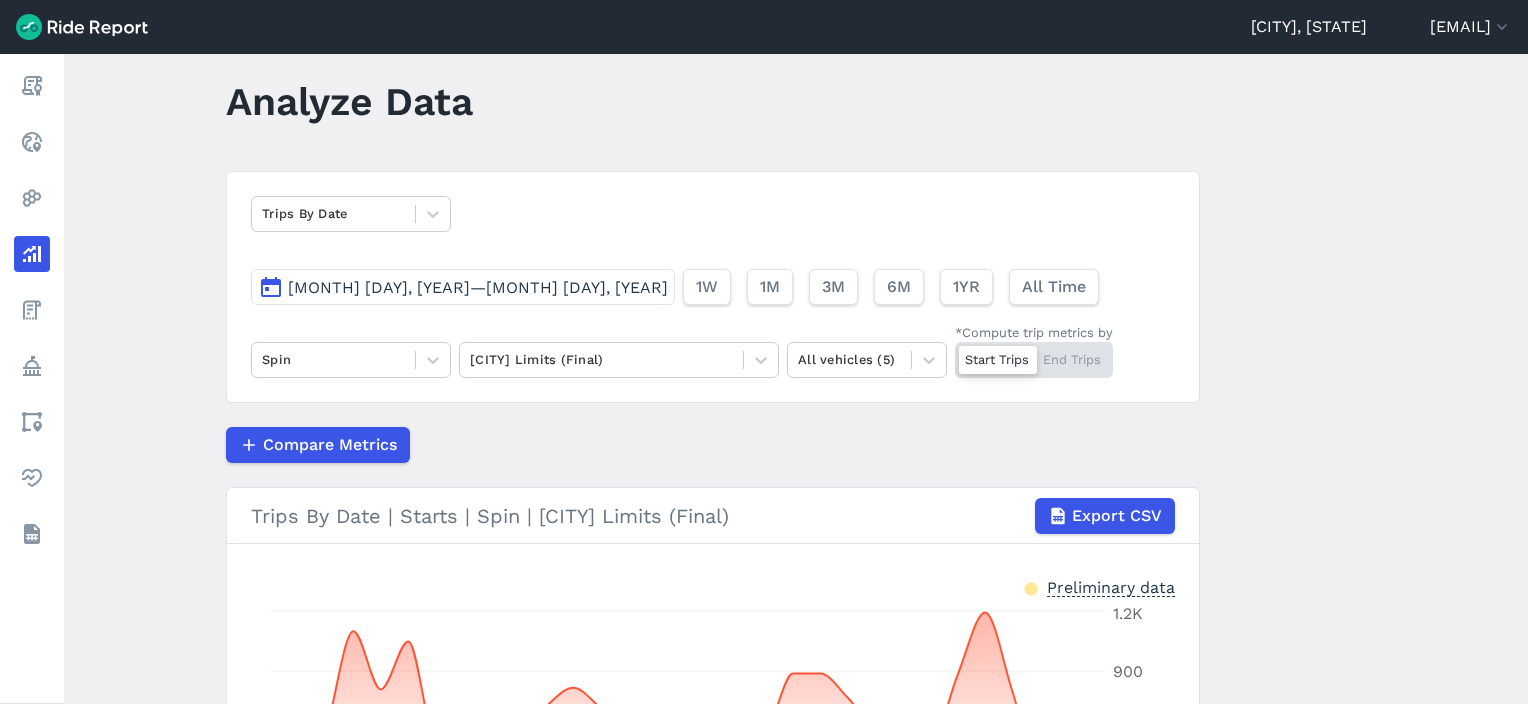 scroll, scrollTop: 132, scrollLeft: 0, axis: vertical 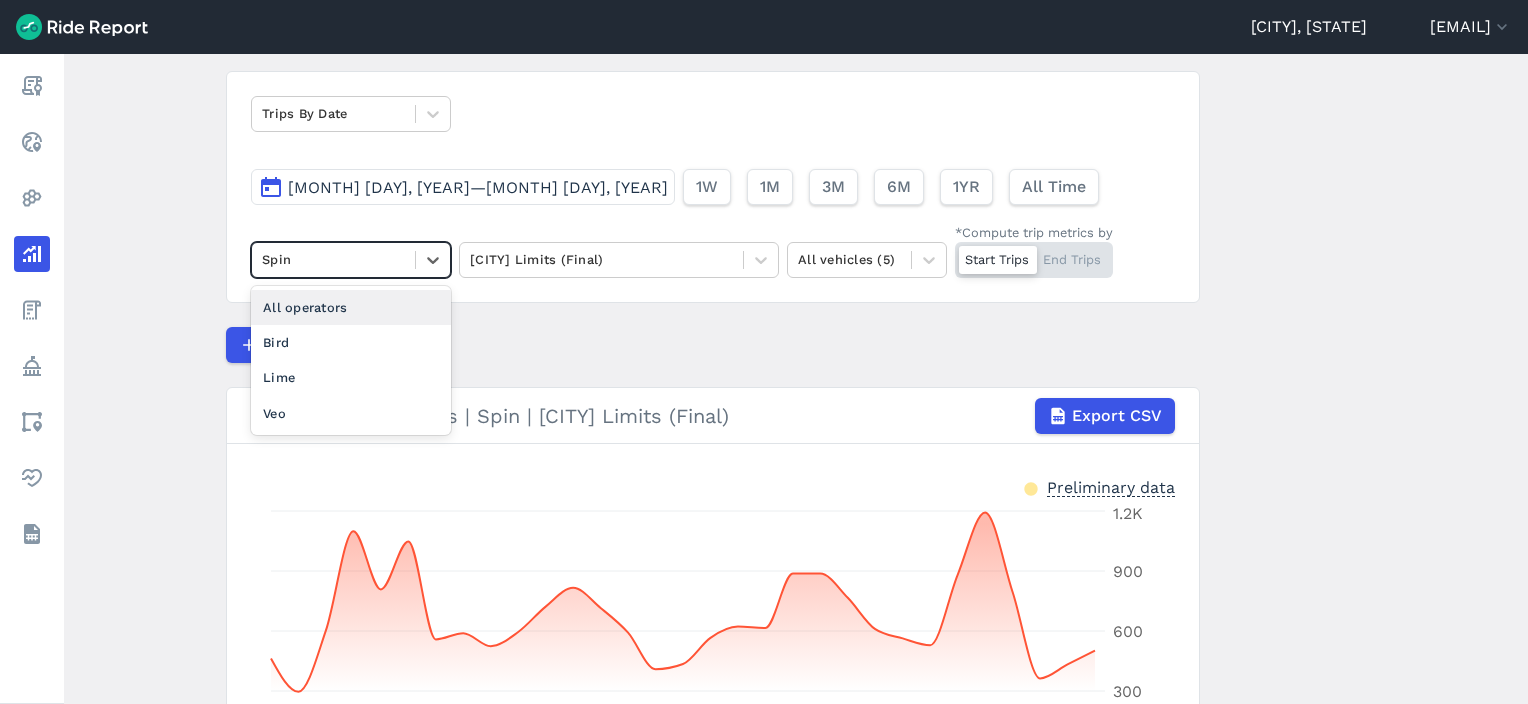 click at bounding box center [333, 259] 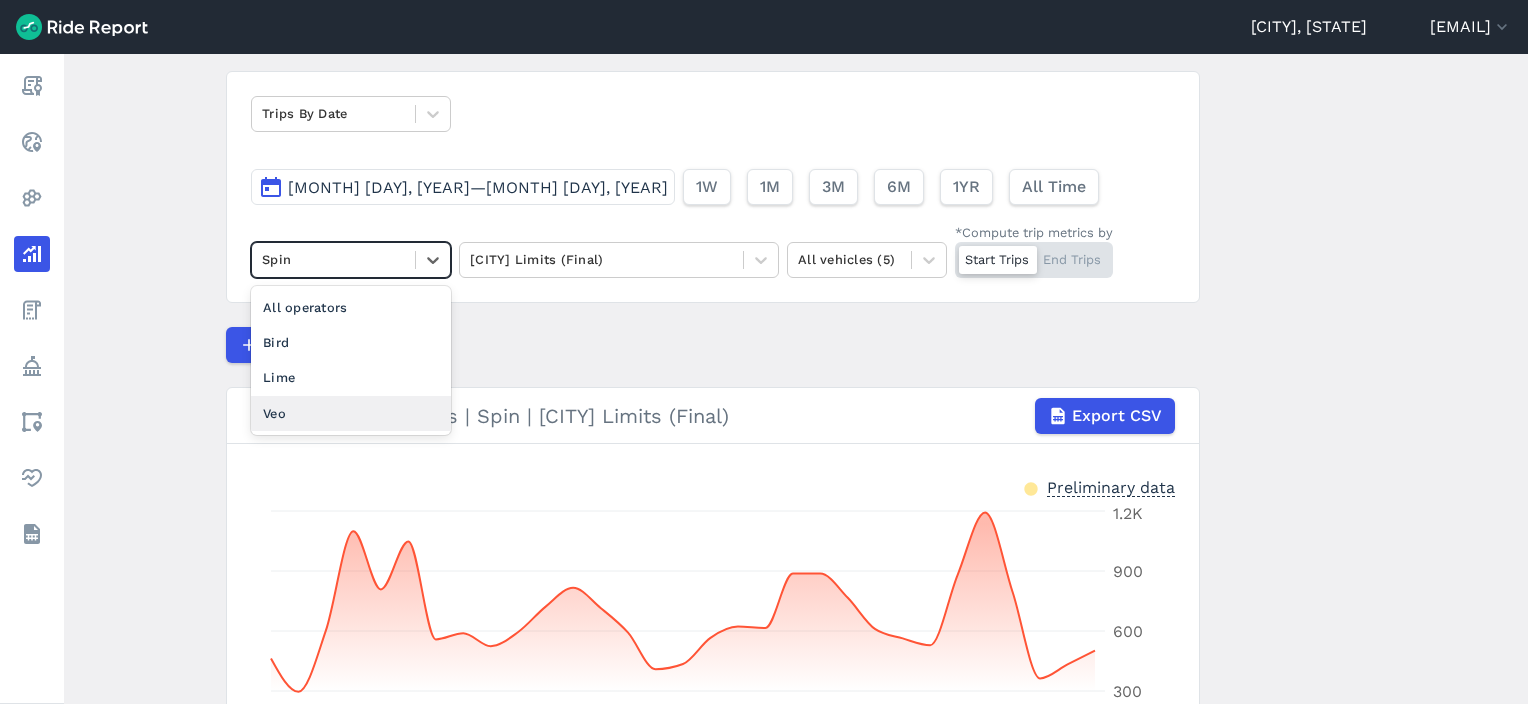 click on "Lime" at bounding box center (351, 377) 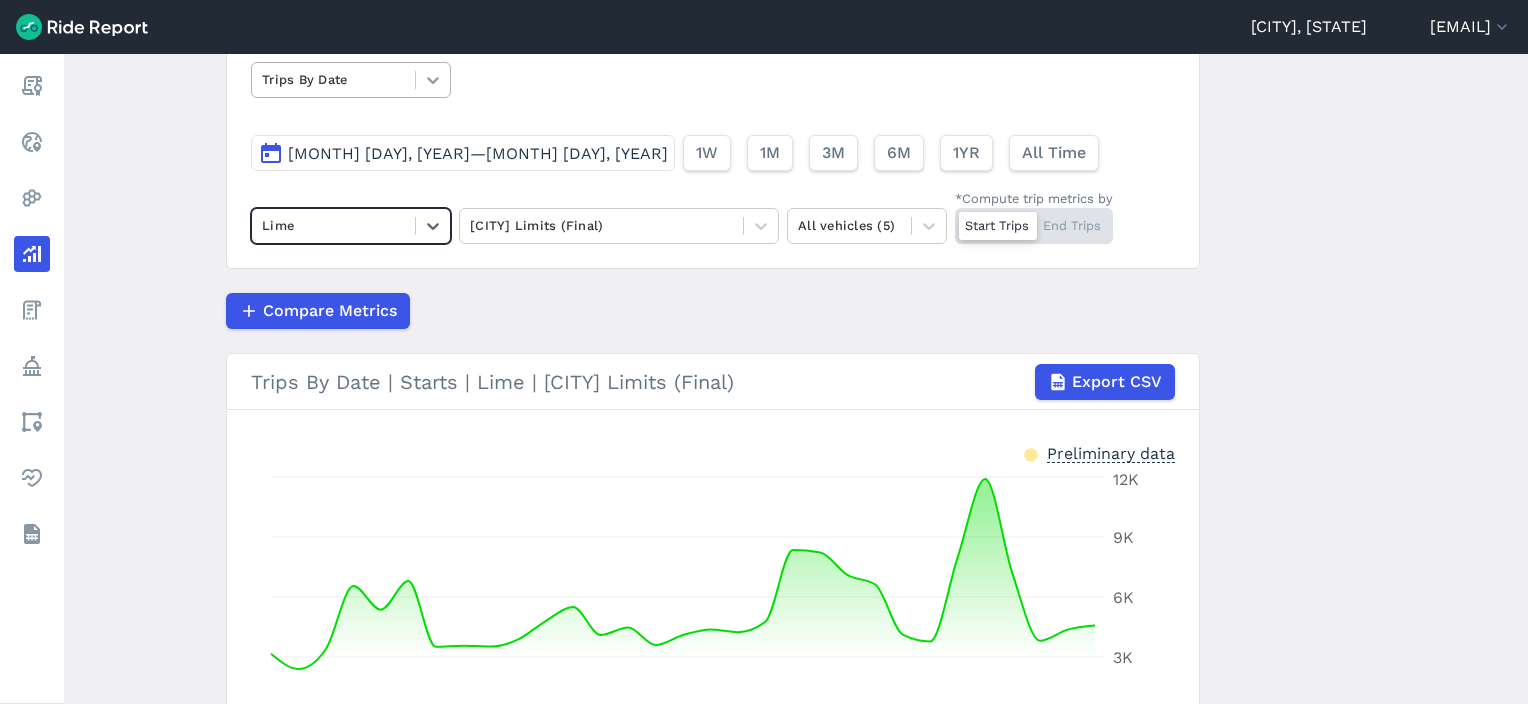 scroll, scrollTop: 132, scrollLeft: 0, axis: vertical 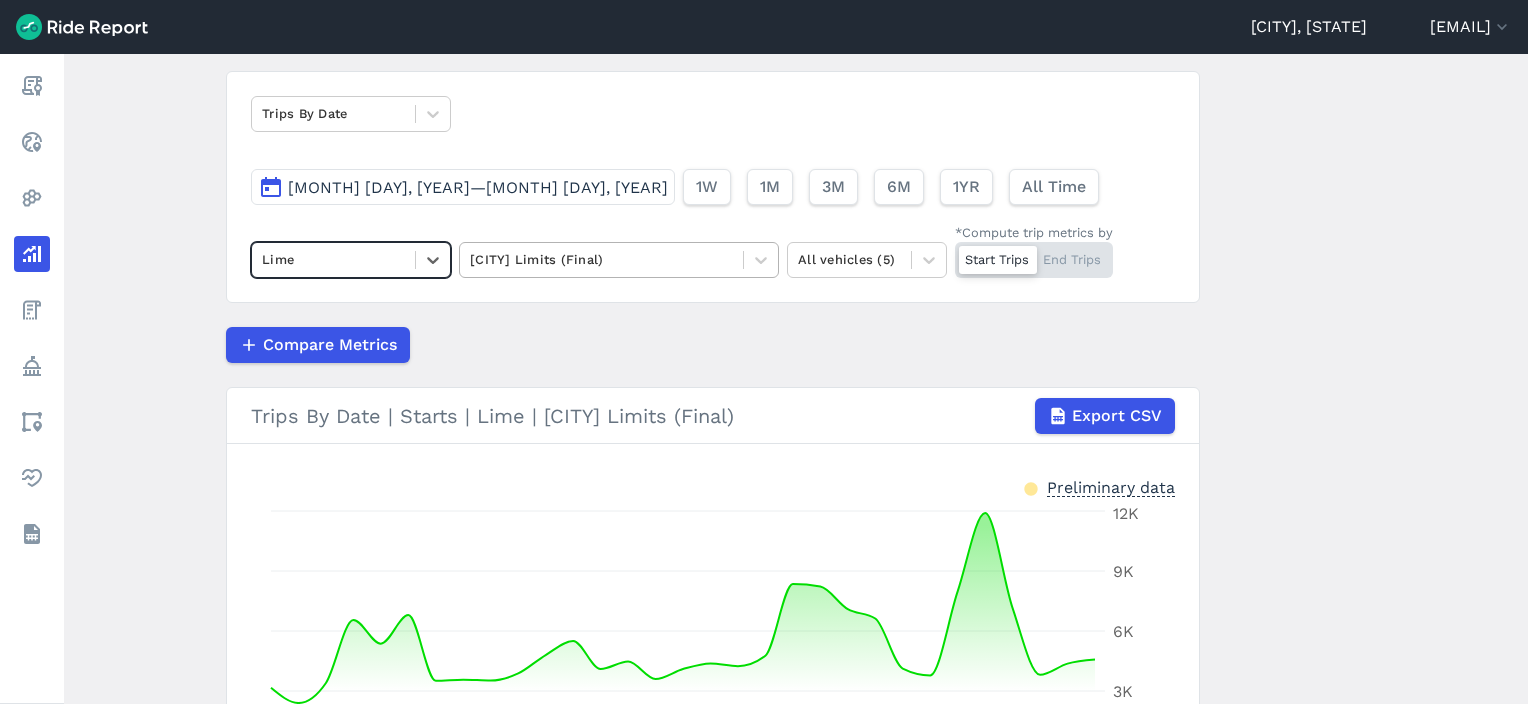 click at bounding box center [601, 259] 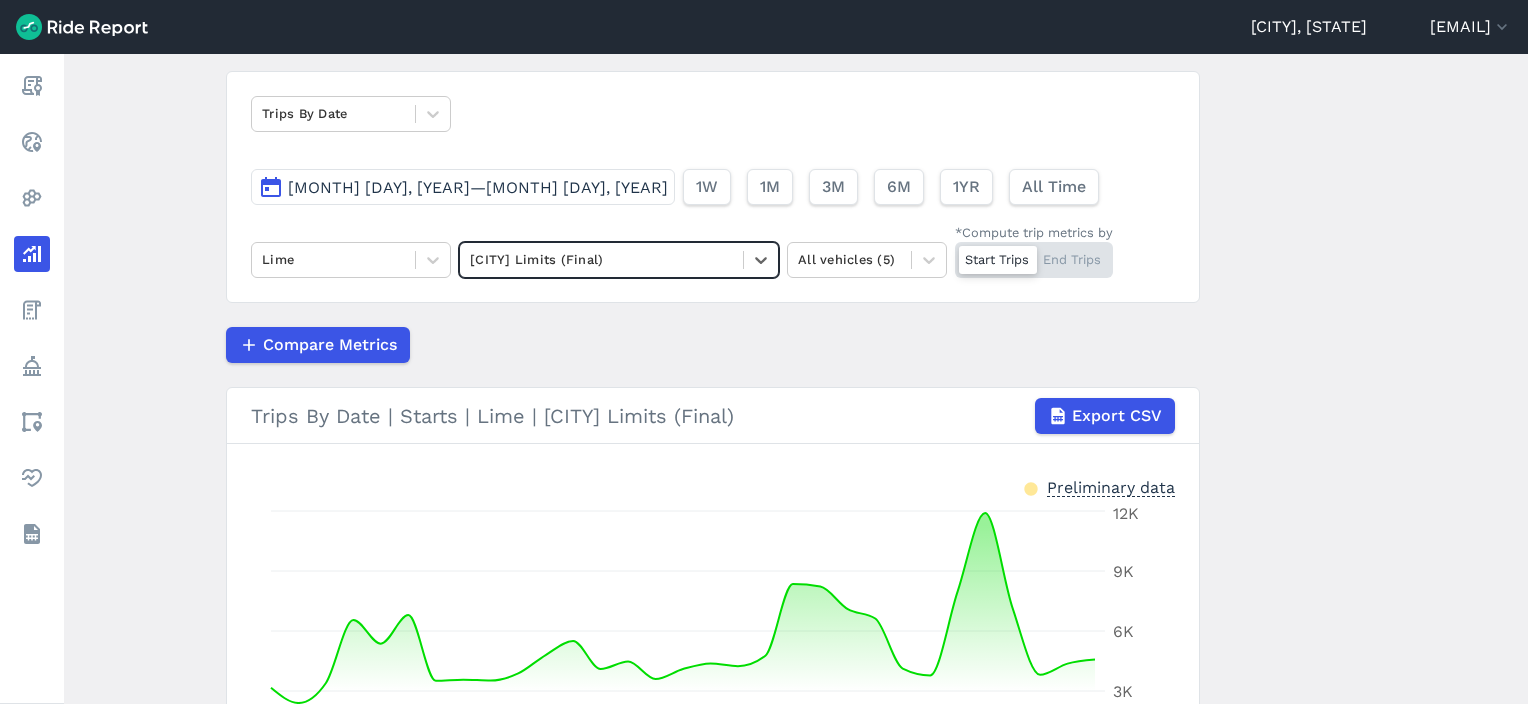 click at bounding box center (601, 259) 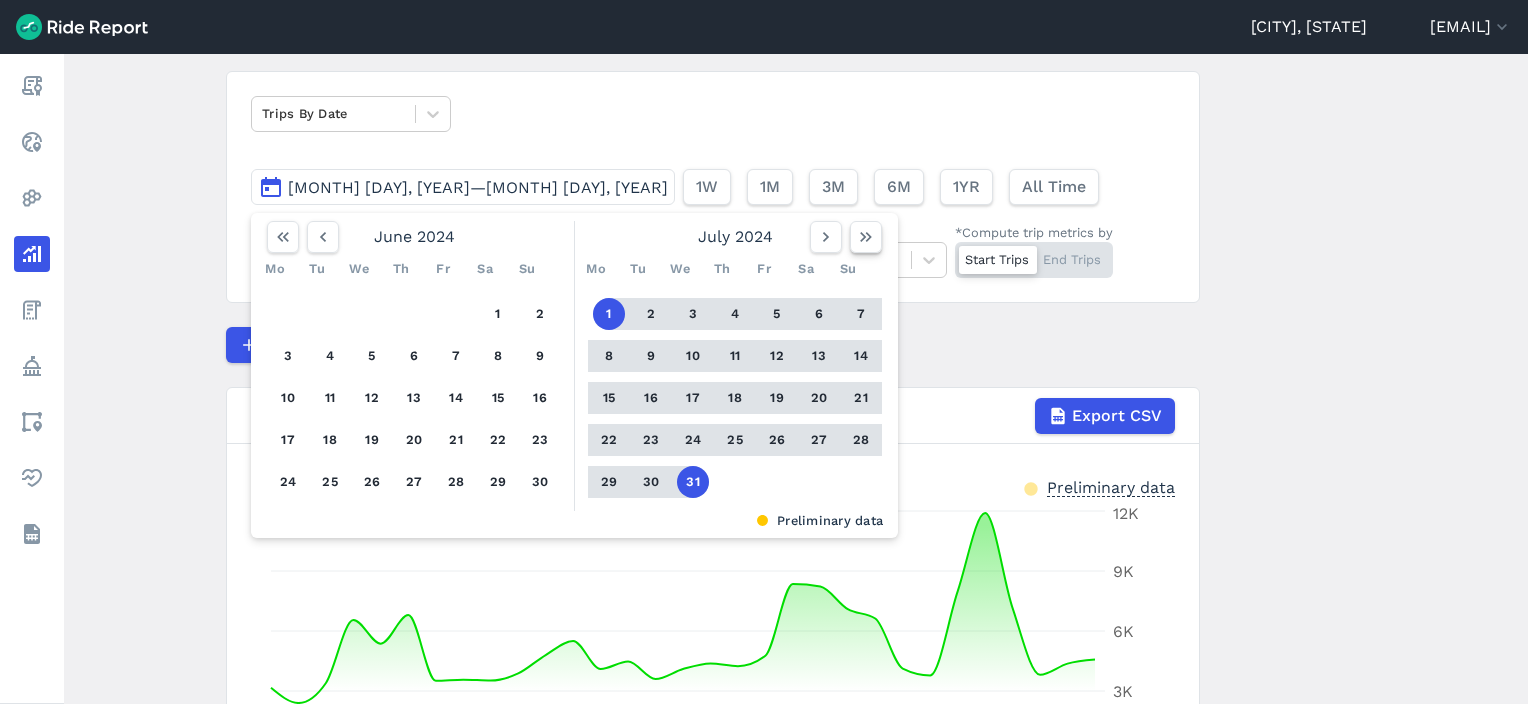 click 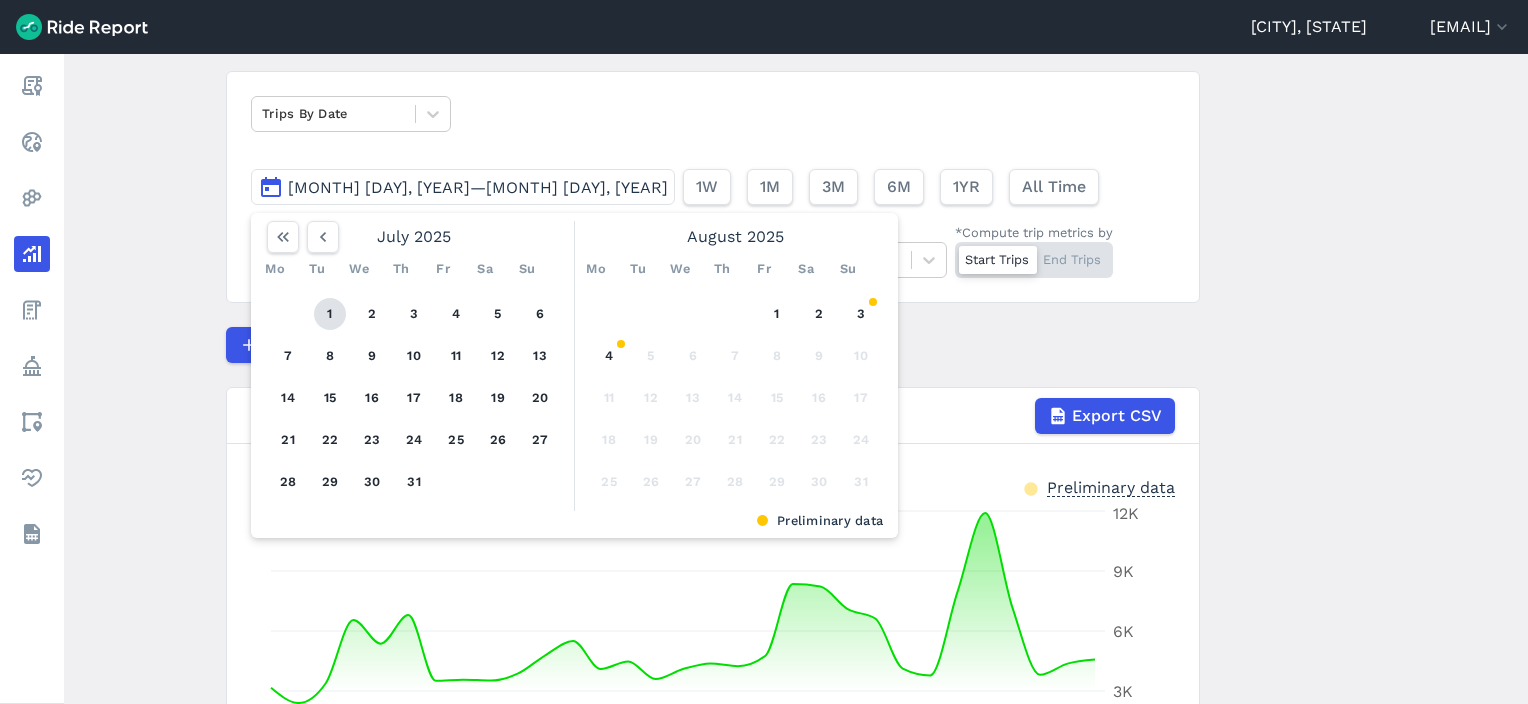 click on "1" at bounding box center [330, 314] 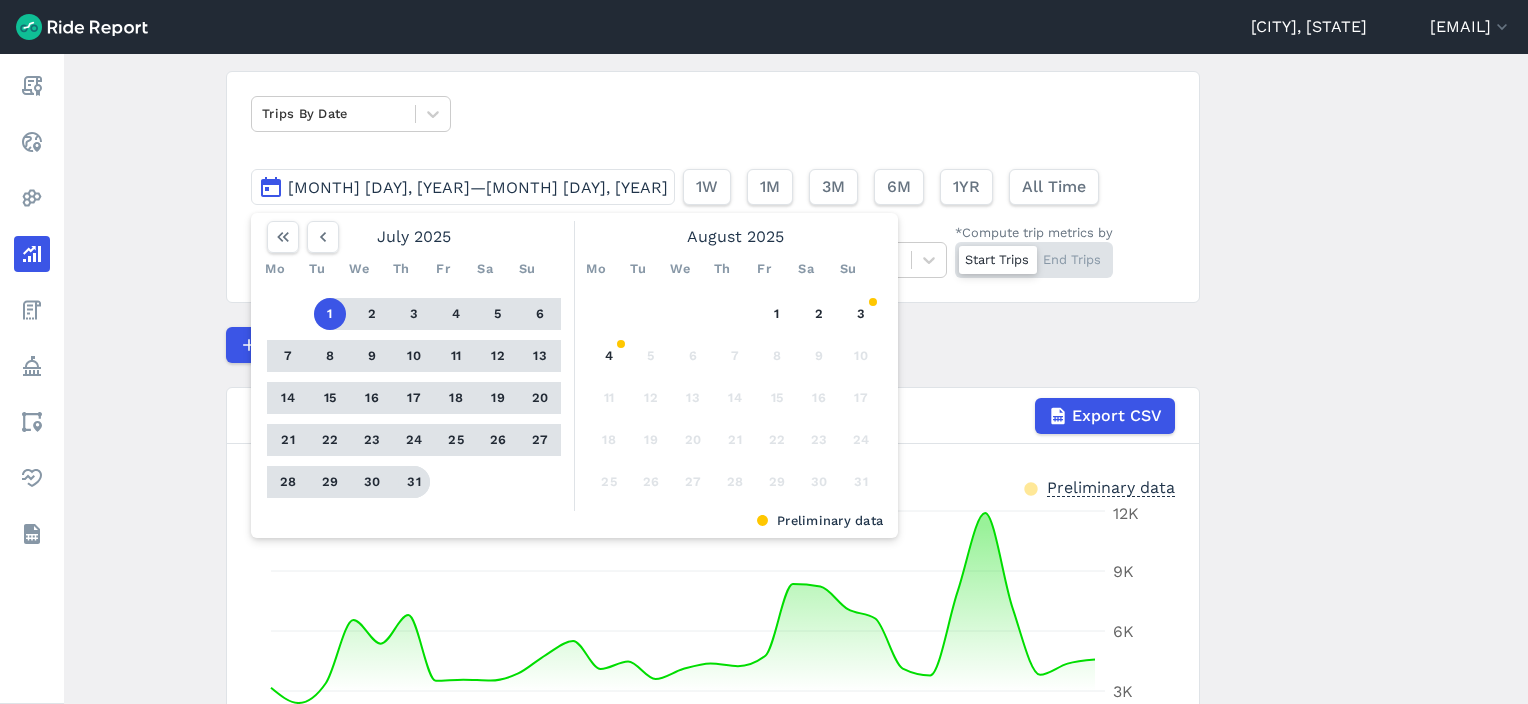 click on "31" at bounding box center [414, 482] 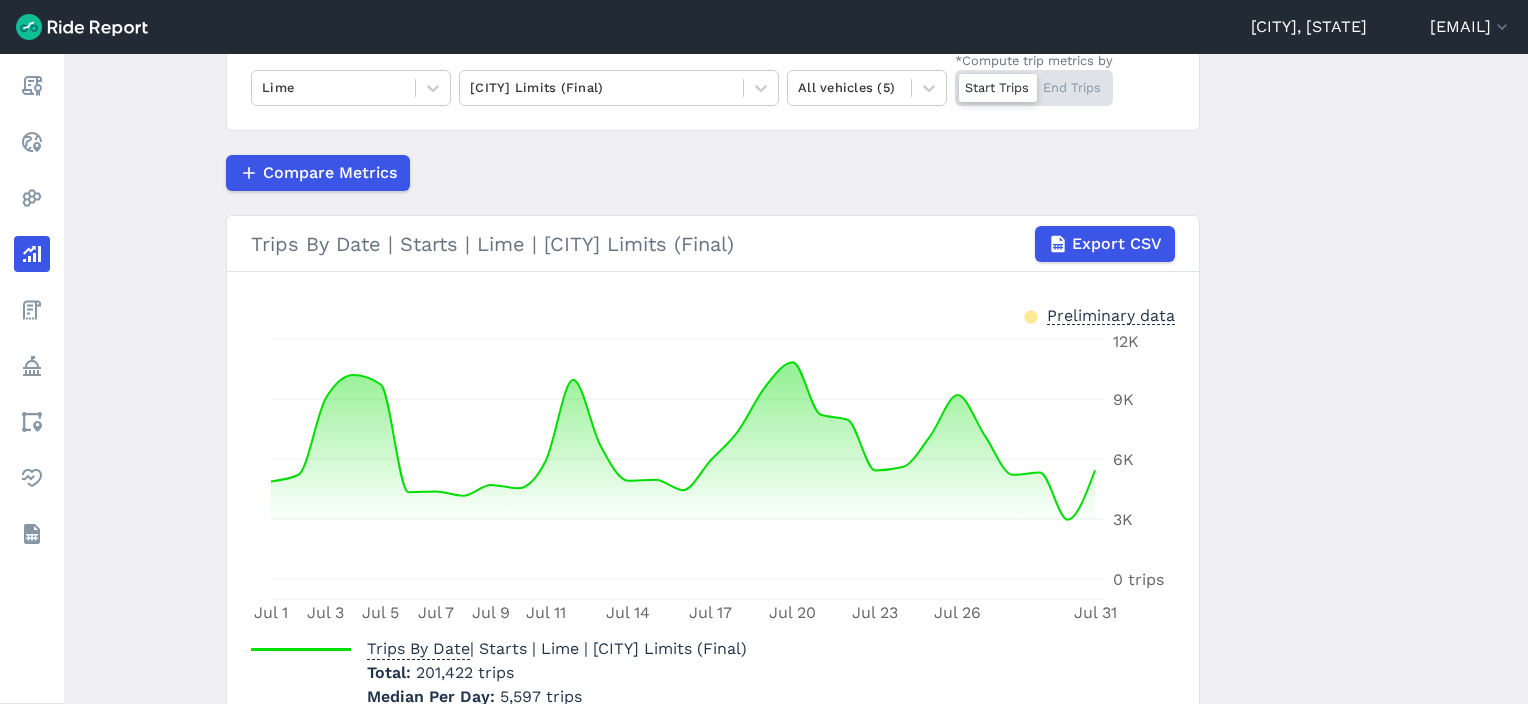 scroll, scrollTop: 131, scrollLeft: 0, axis: vertical 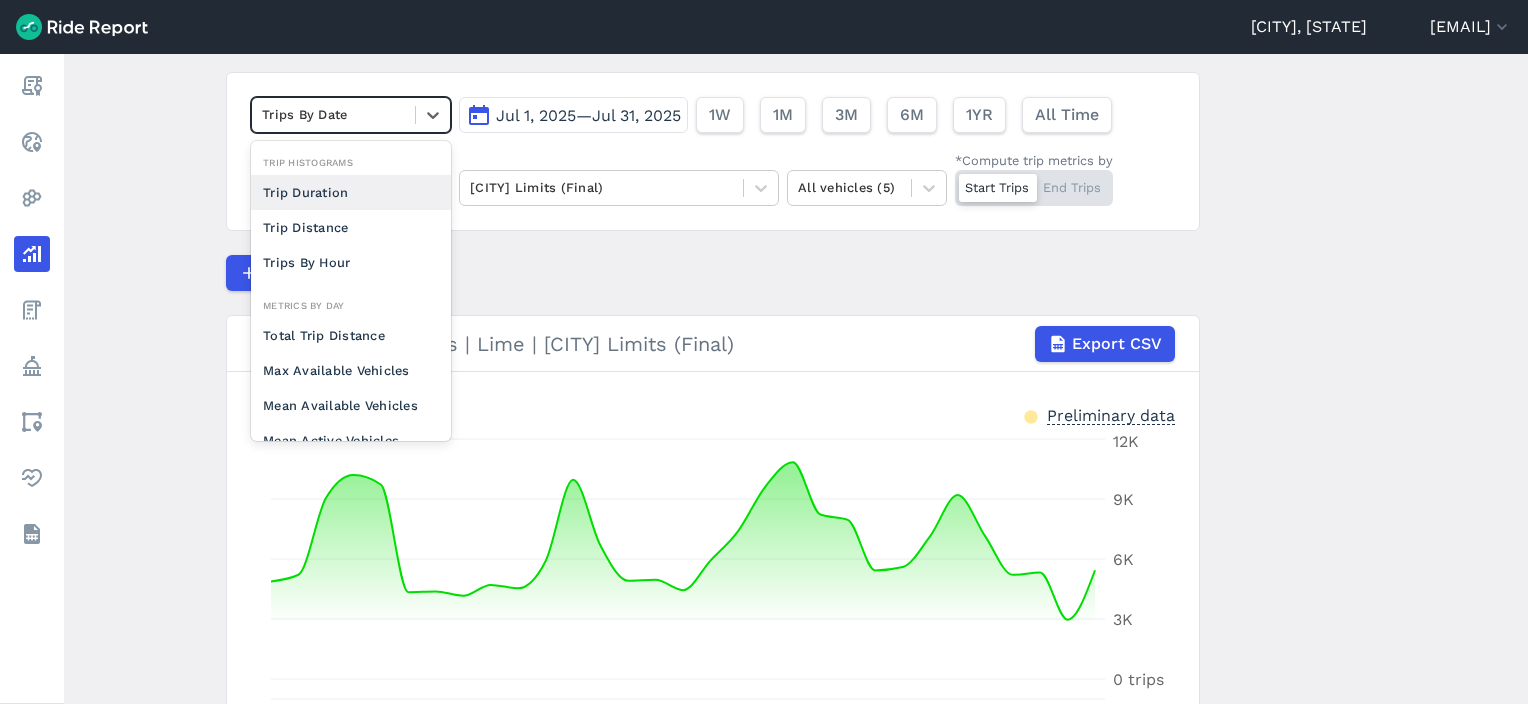 click at bounding box center (333, 114) 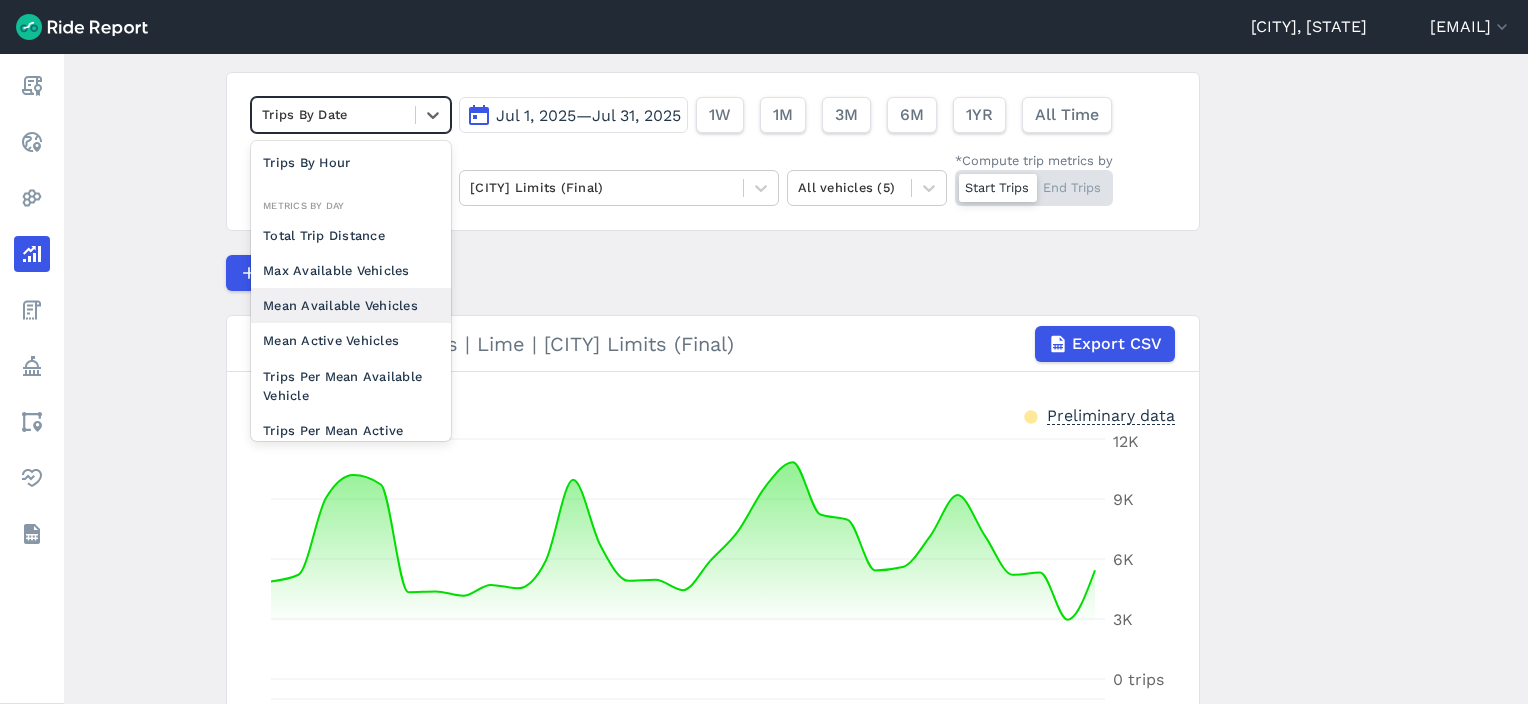 scroll, scrollTop: 173, scrollLeft: 0, axis: vertical 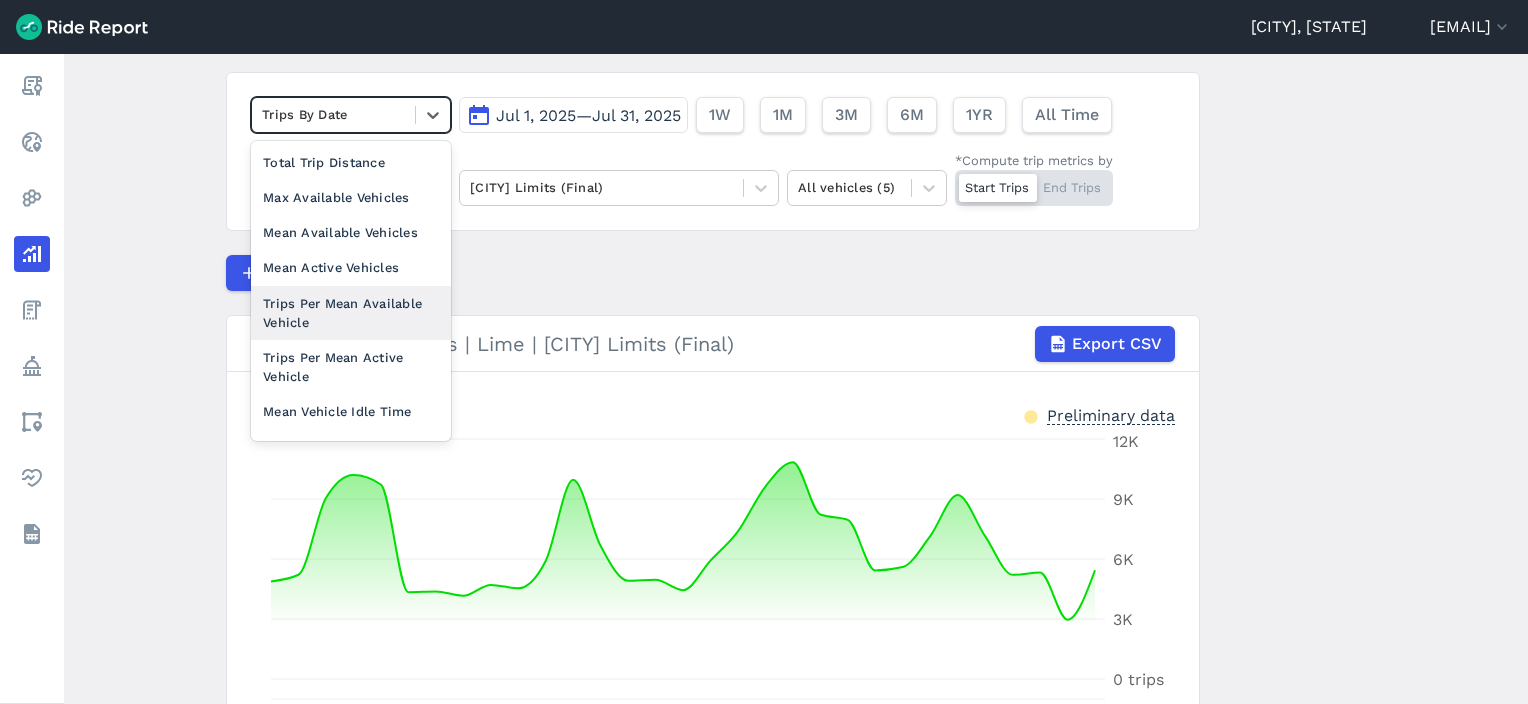 click on "Trips Per Mean Available Vehicle" at bounding box center (351, 313) 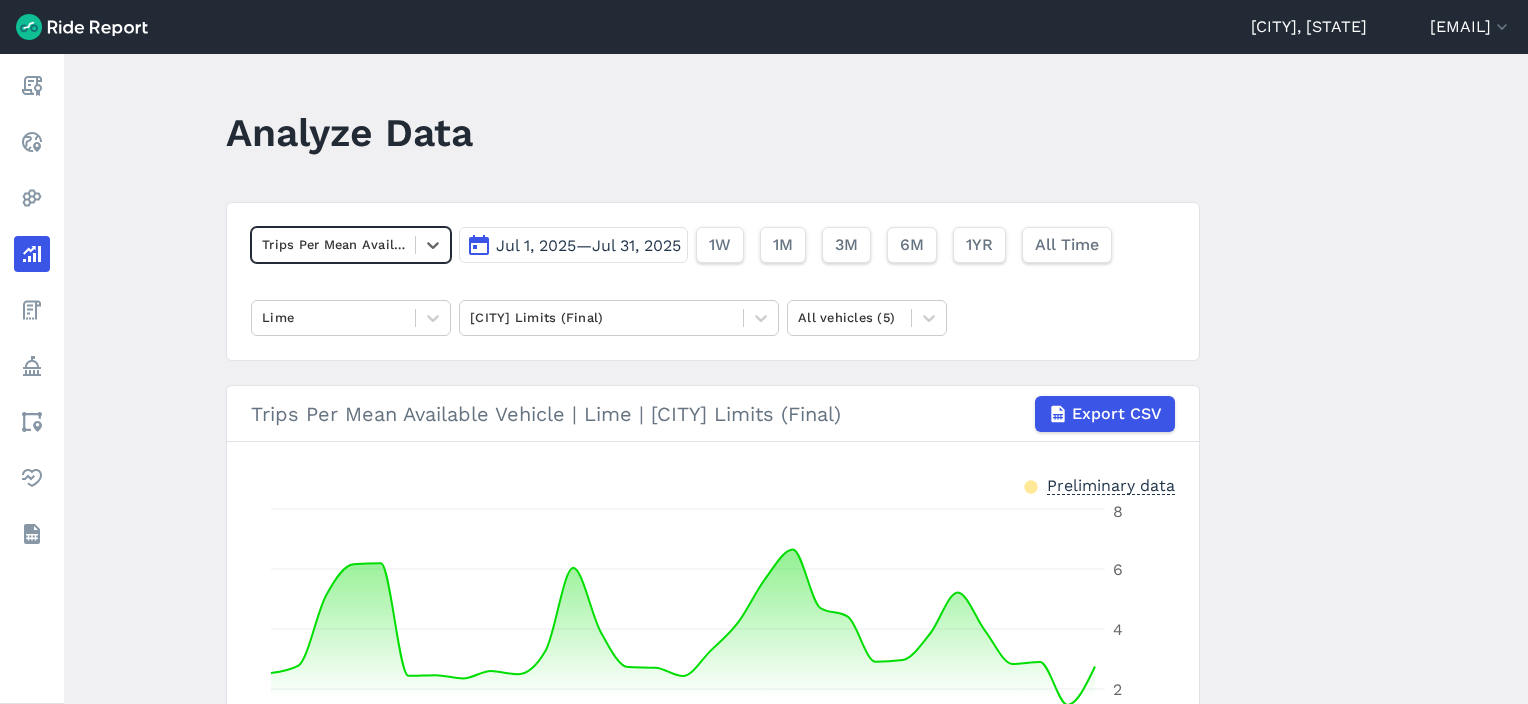 scroll, scrollTop: 0, scrollLeft: 0, axis: both 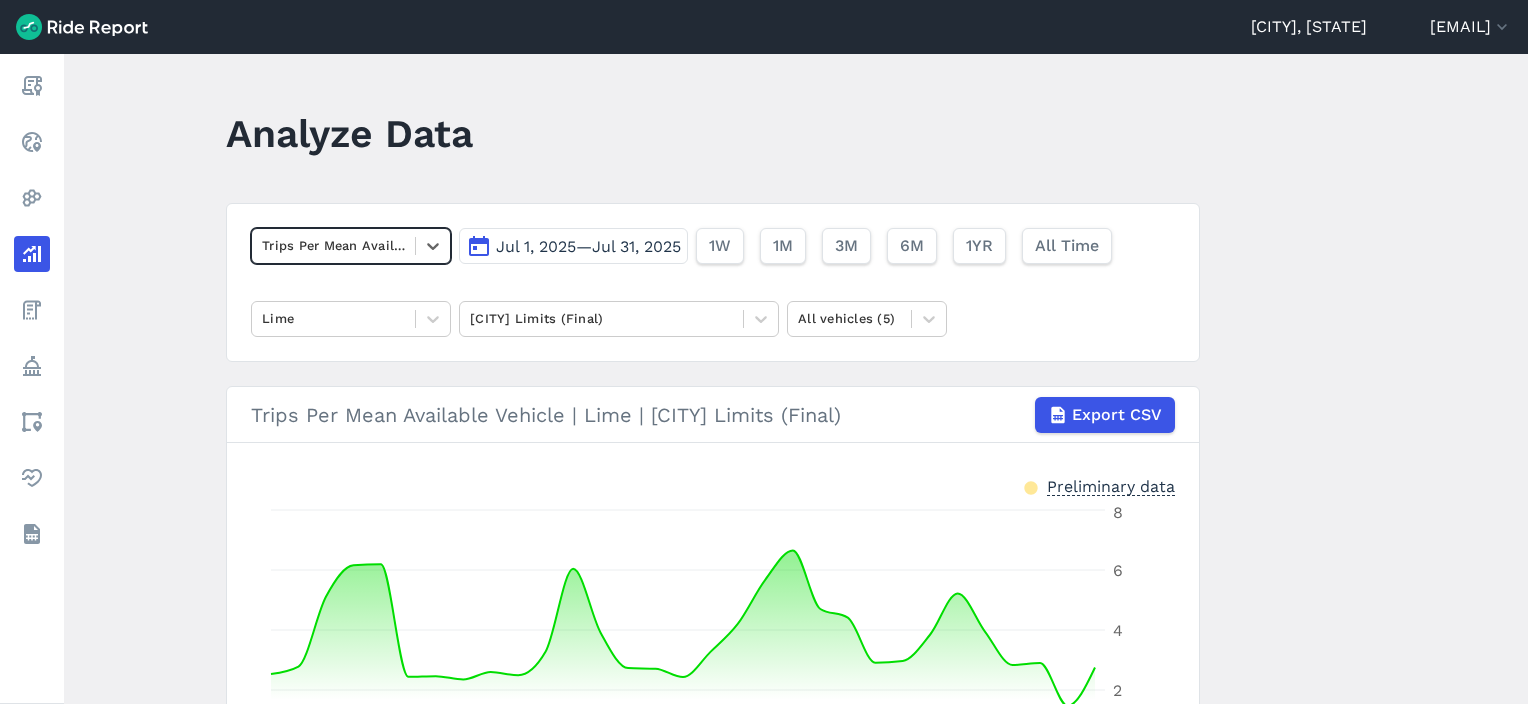 click on "Jul 1, 2025—Jul 31, 2025" at bounding box center [588, 246] 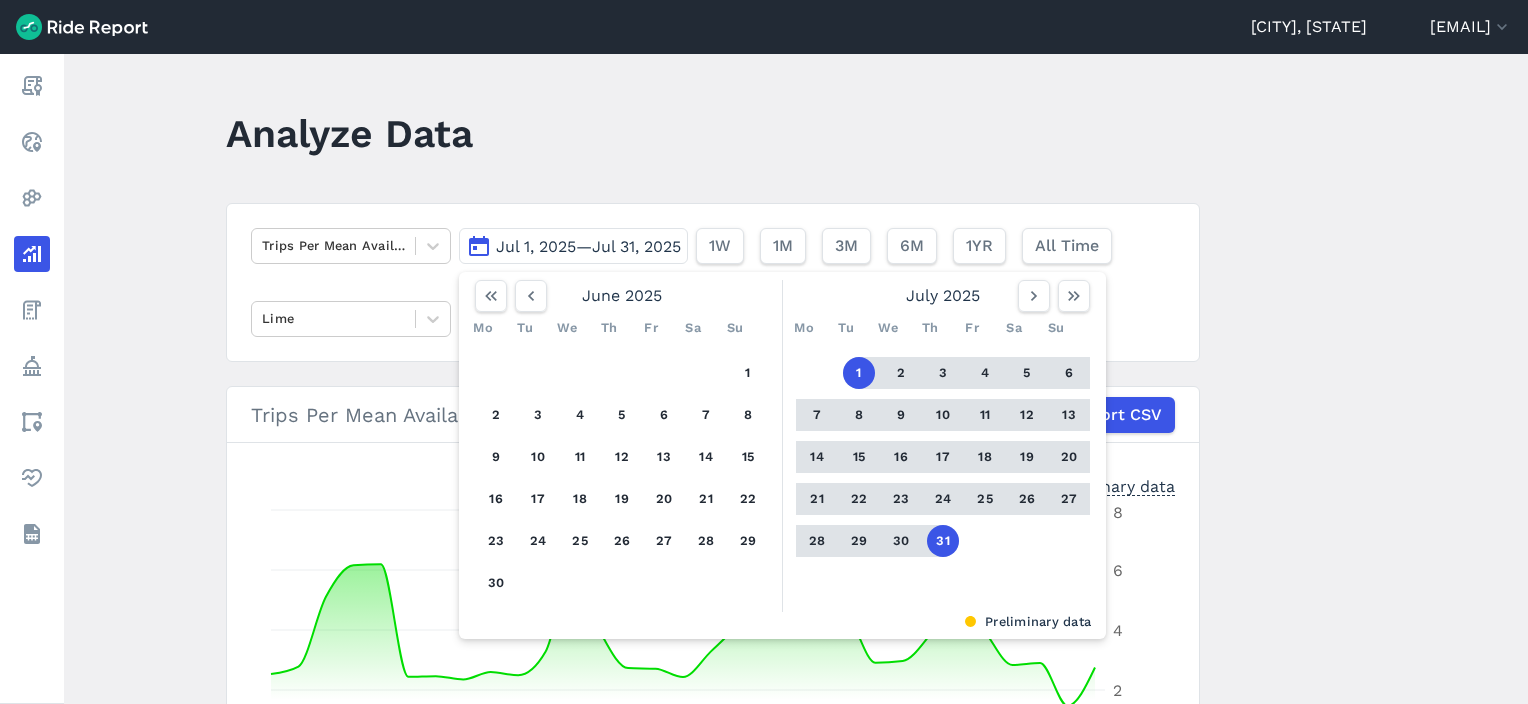 click on "Analyze Data" at bounding box center (725, 140) 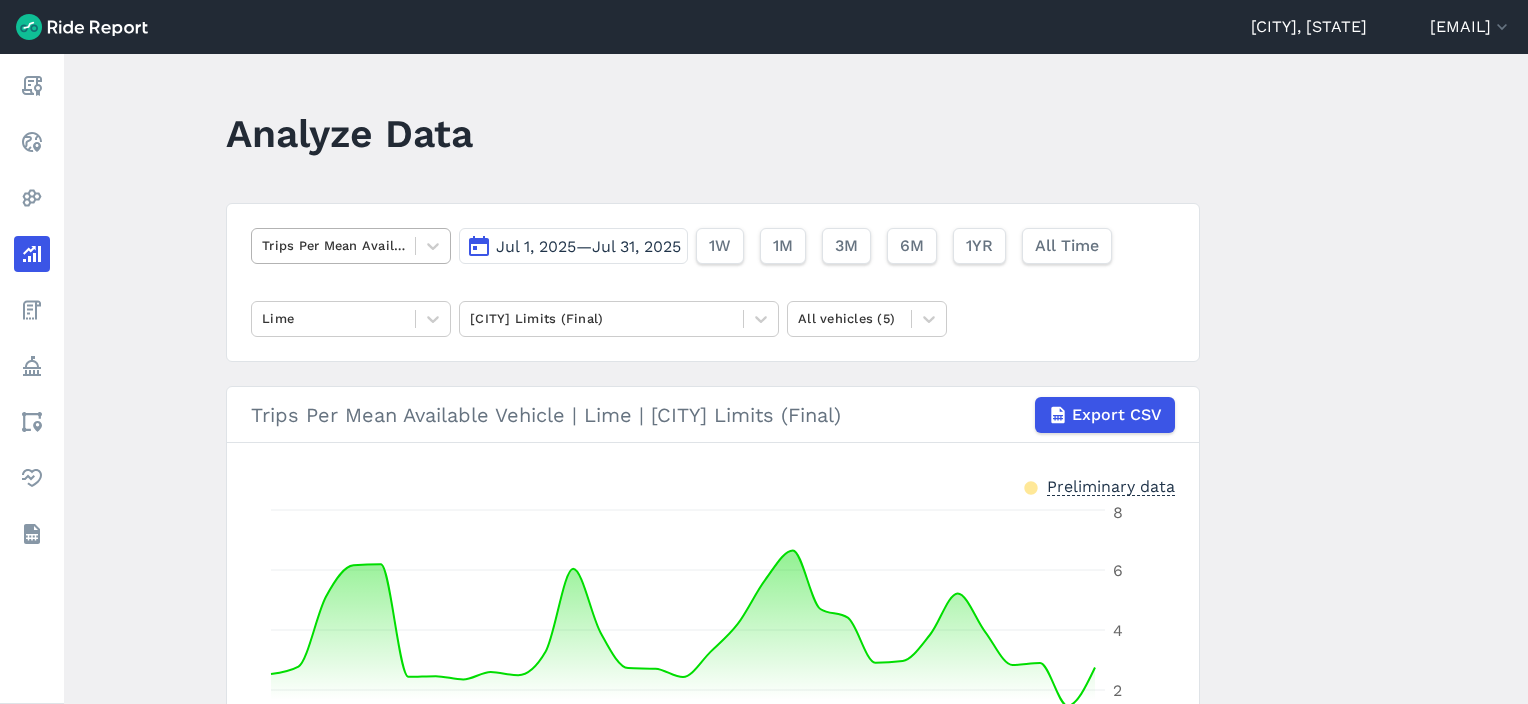 click at bounding box center [333, 245] 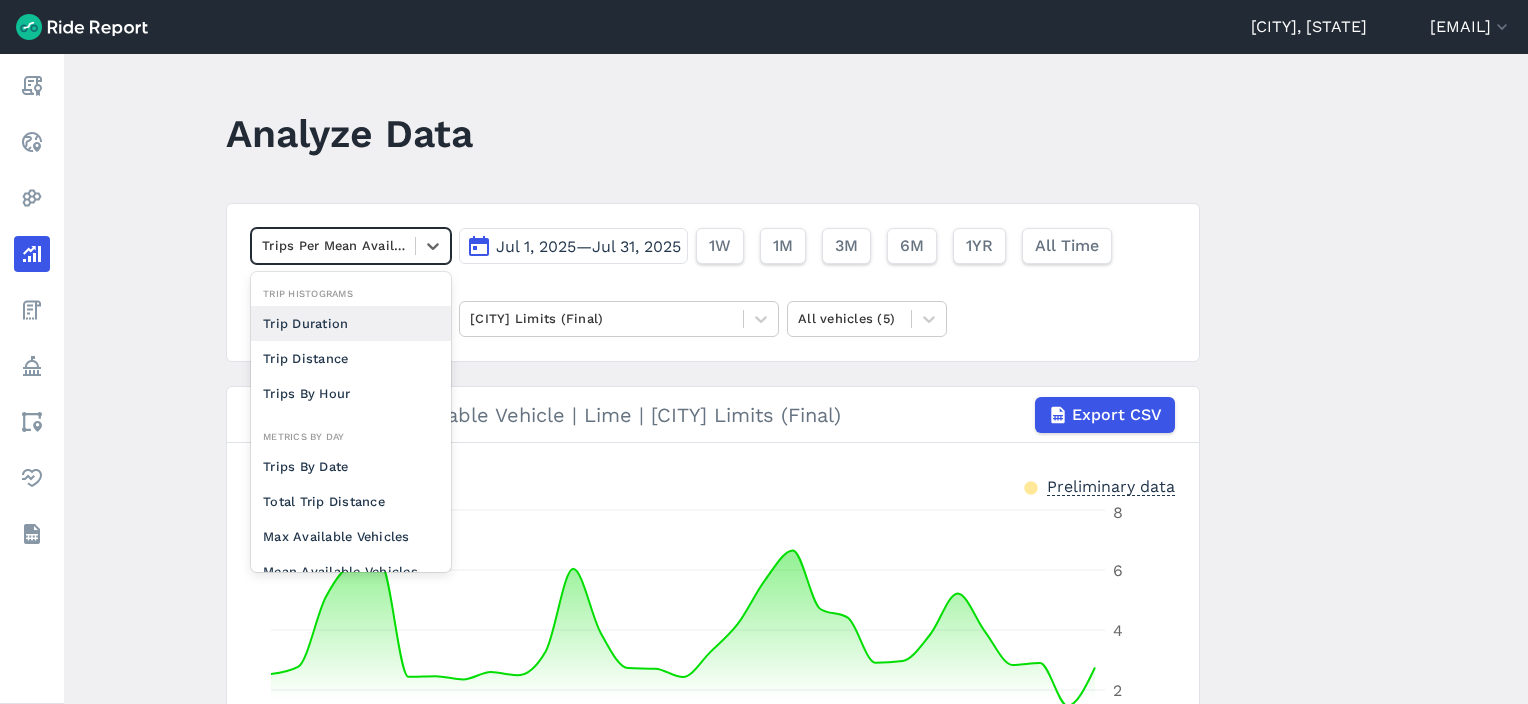 click at bounding box center [333, 245] 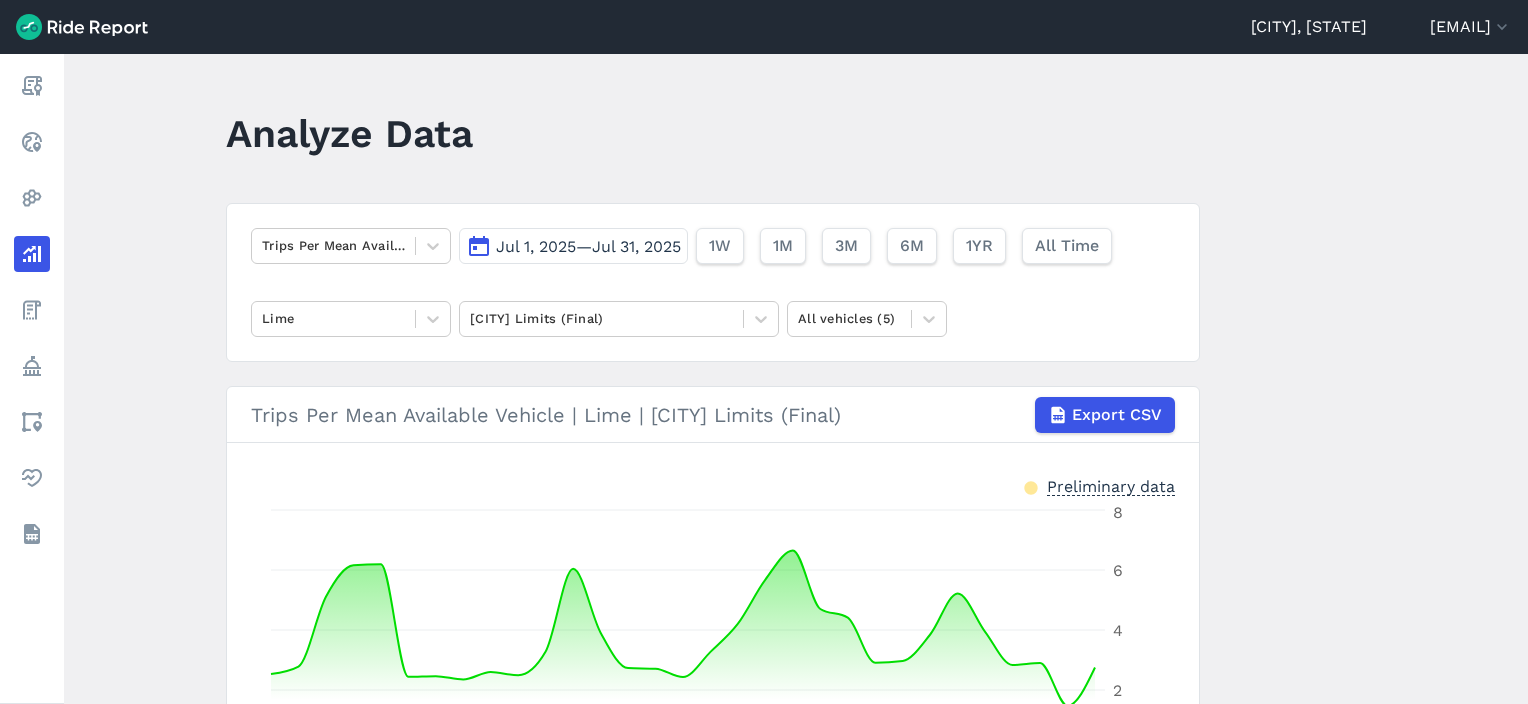 click on "Analyze Data" at bounding box center (725, 140) 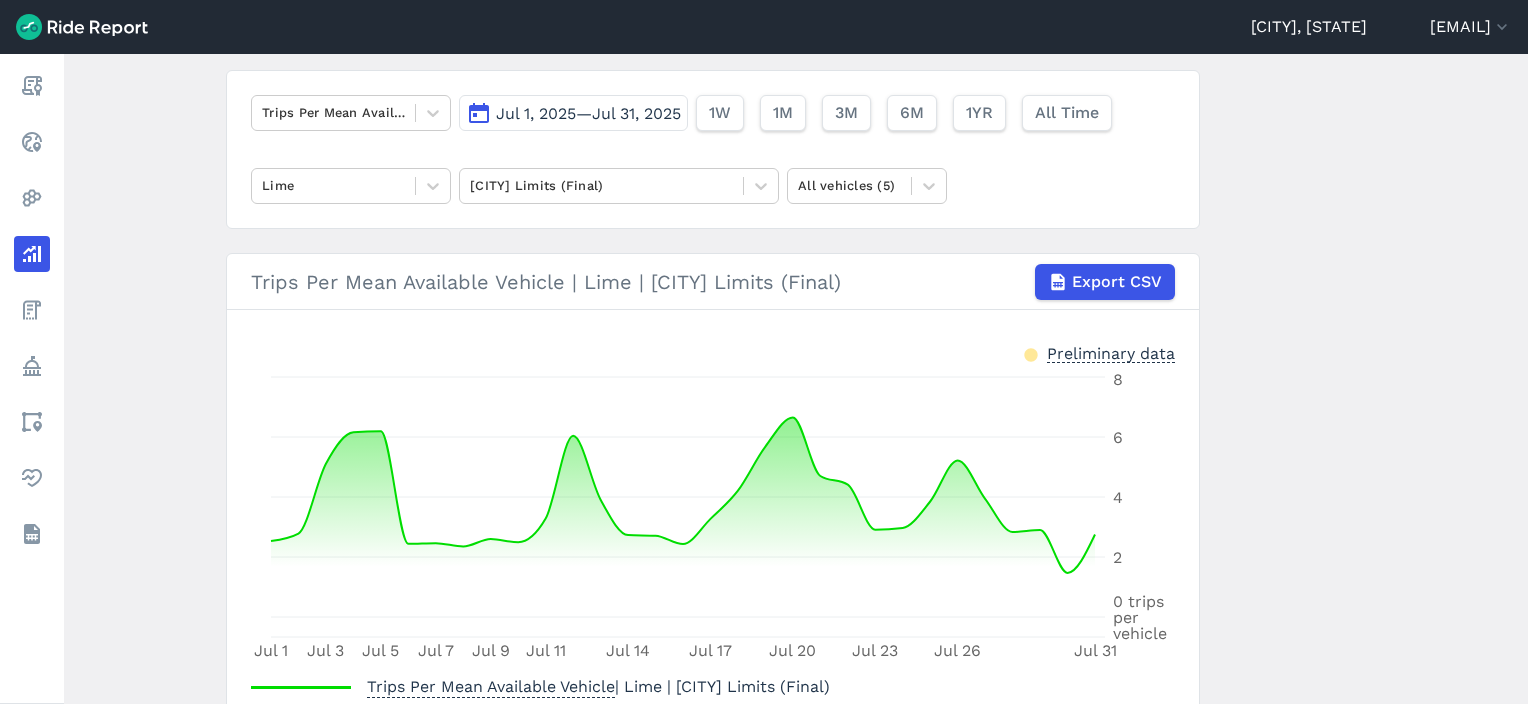scroll, scrollTop: 100, scrollLeft: 0, axis: vertical 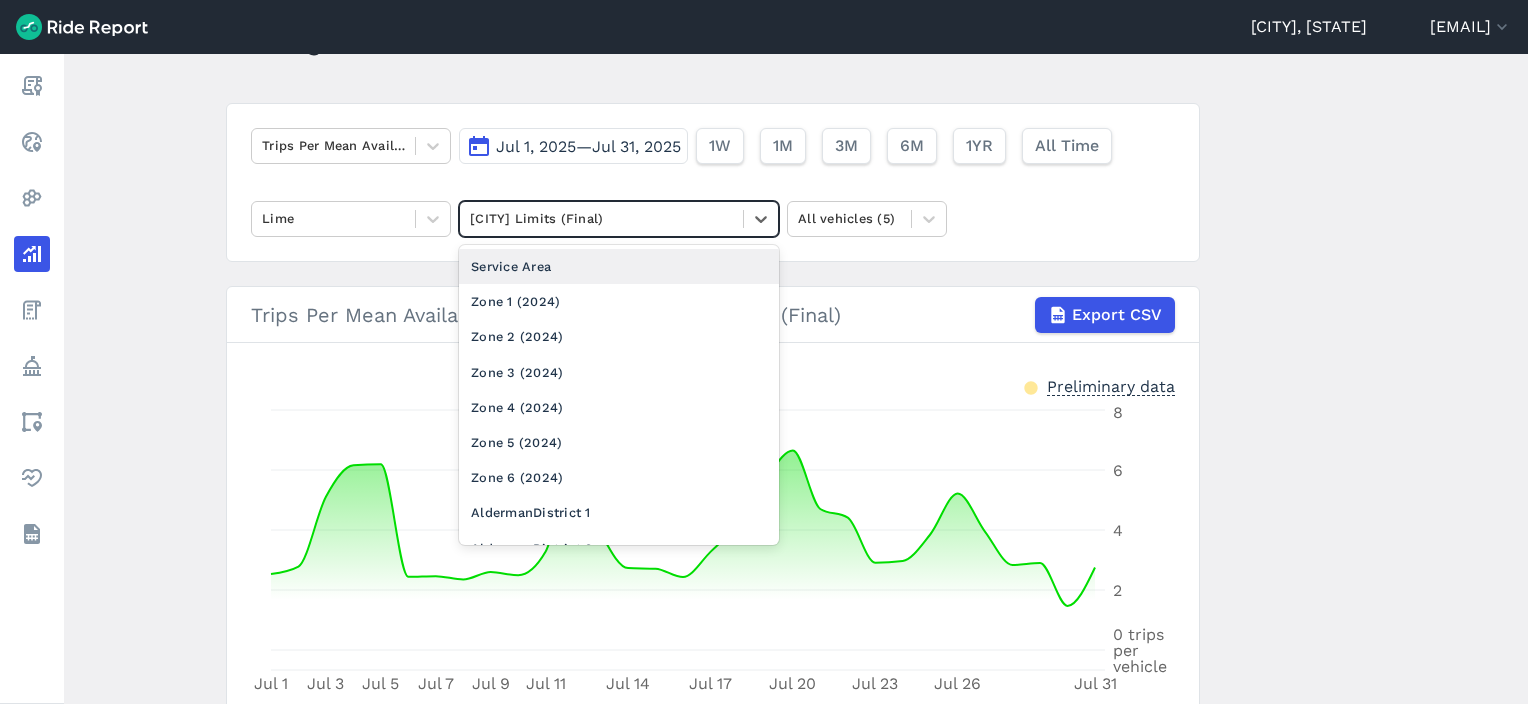 click at bounding box center (601, 218) 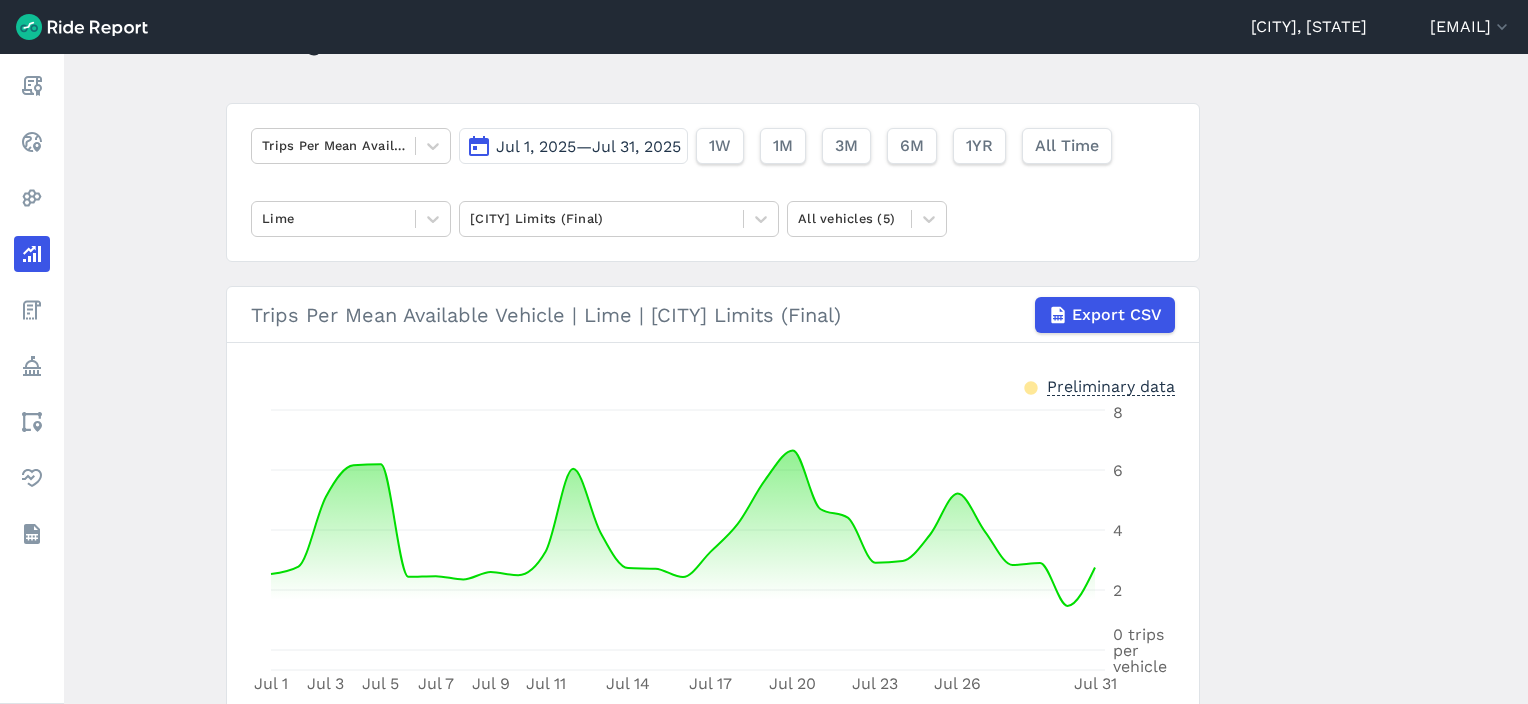 click on "Jul 1, 2025—Jul 31, 2025" at bounding box center (573, 146) 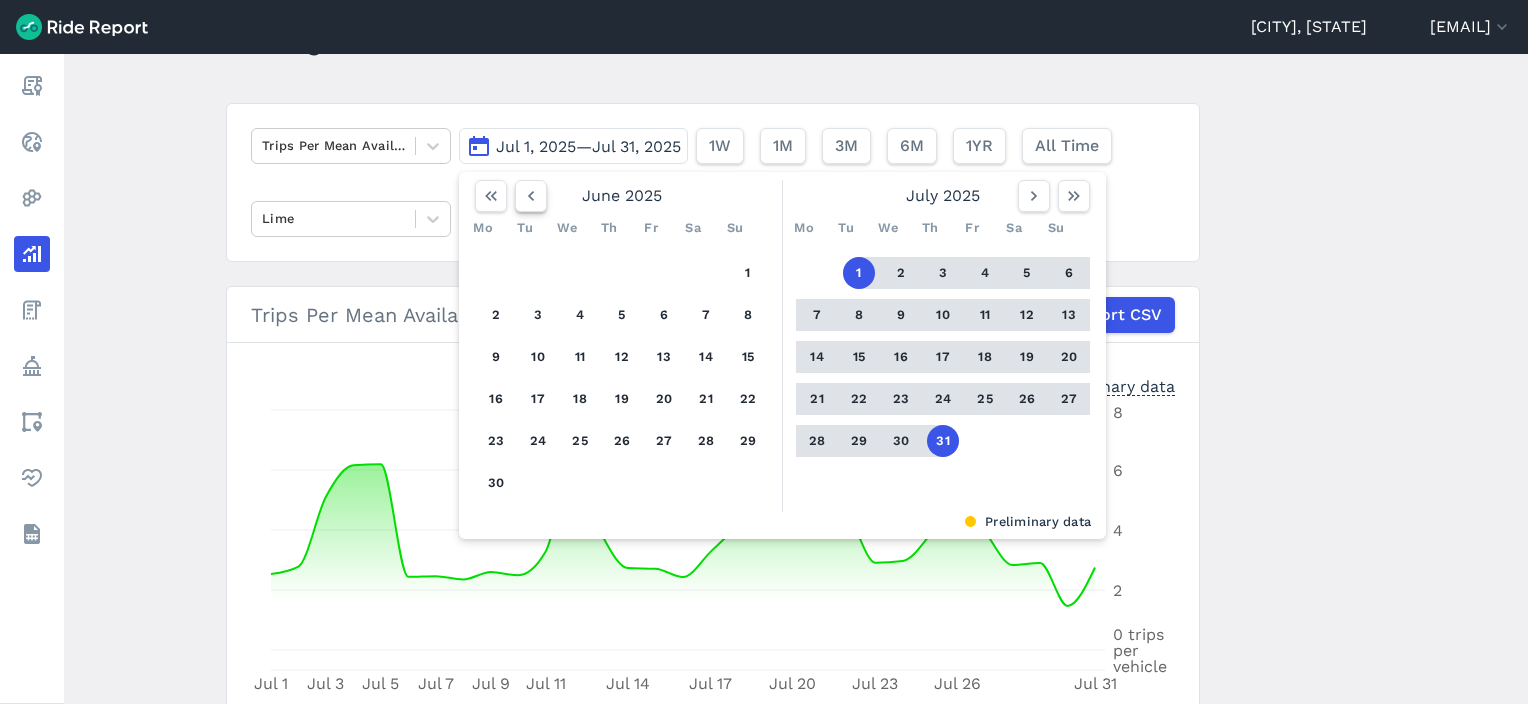 click 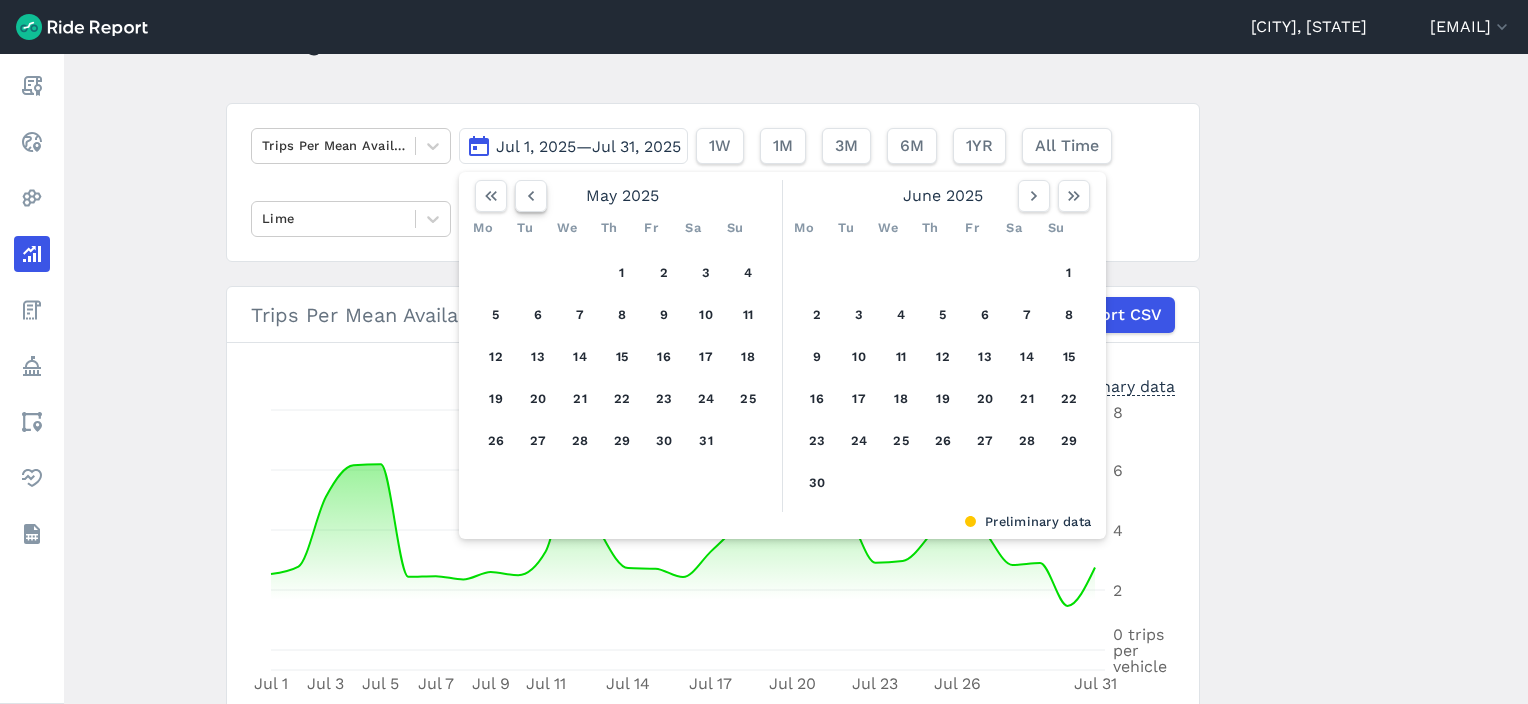 click 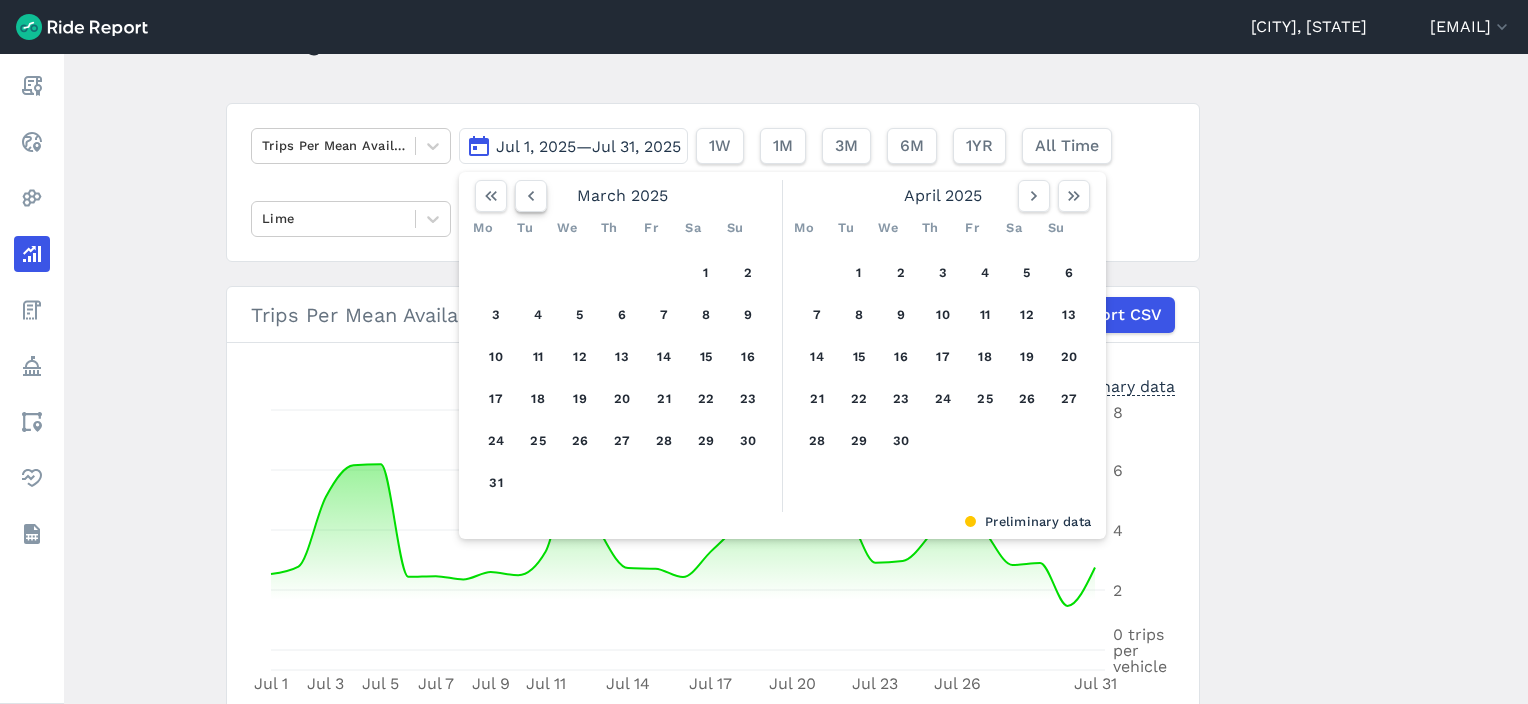 click 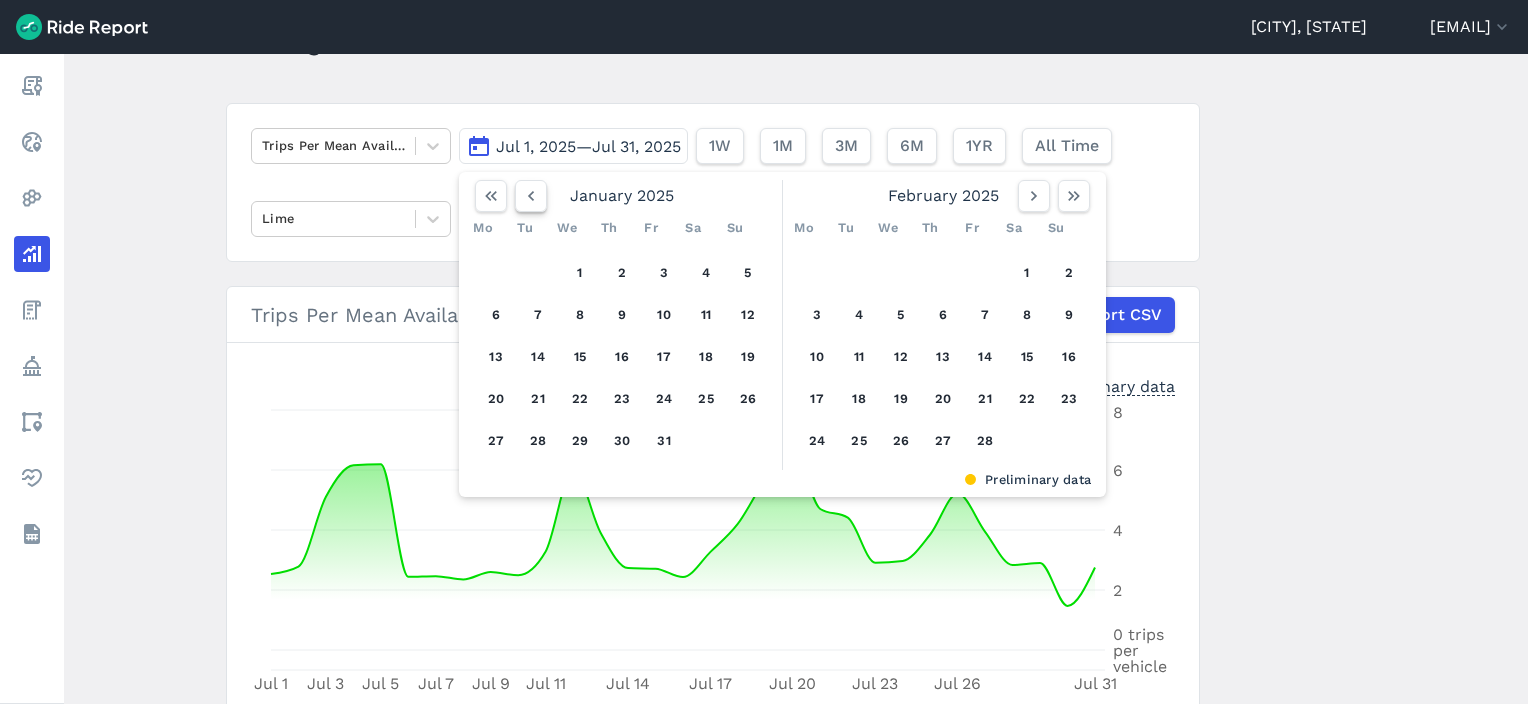 click 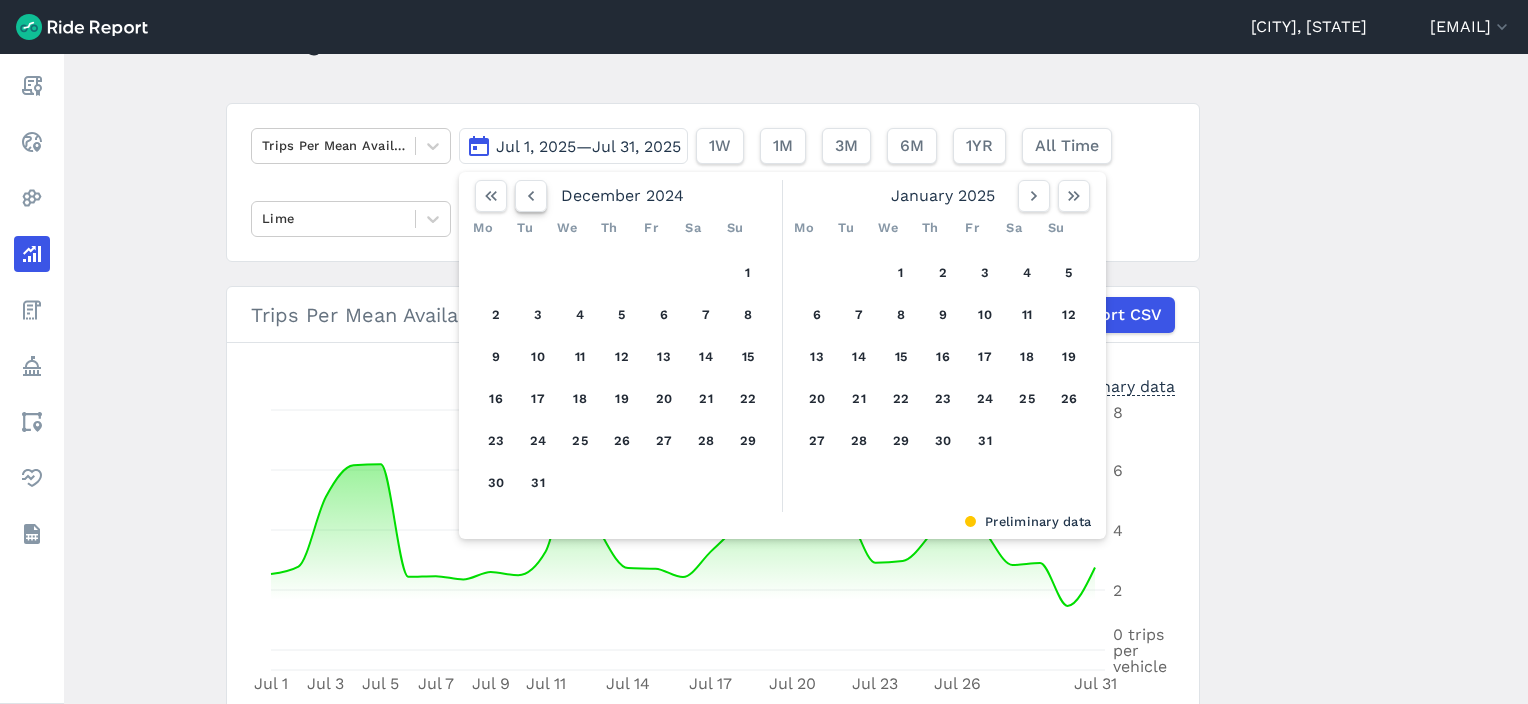 click 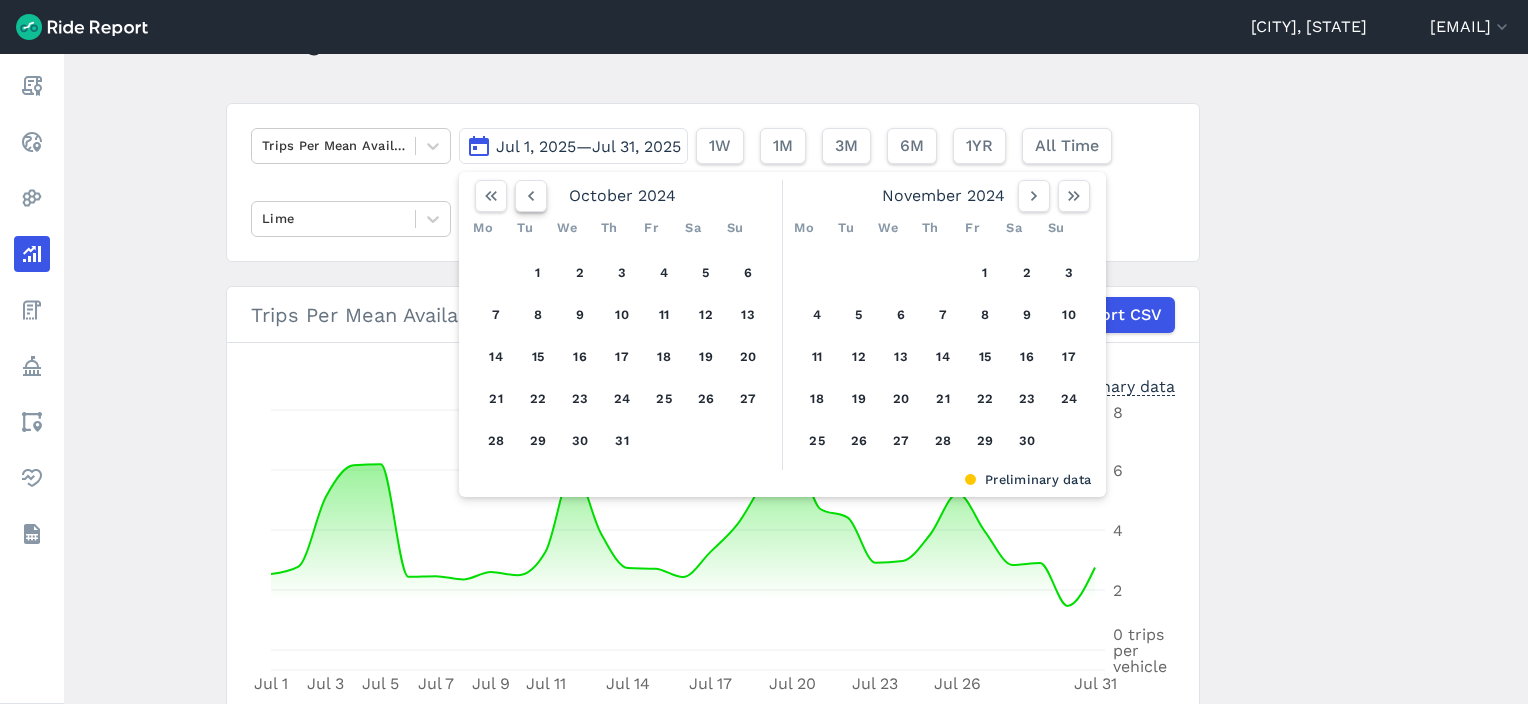 click 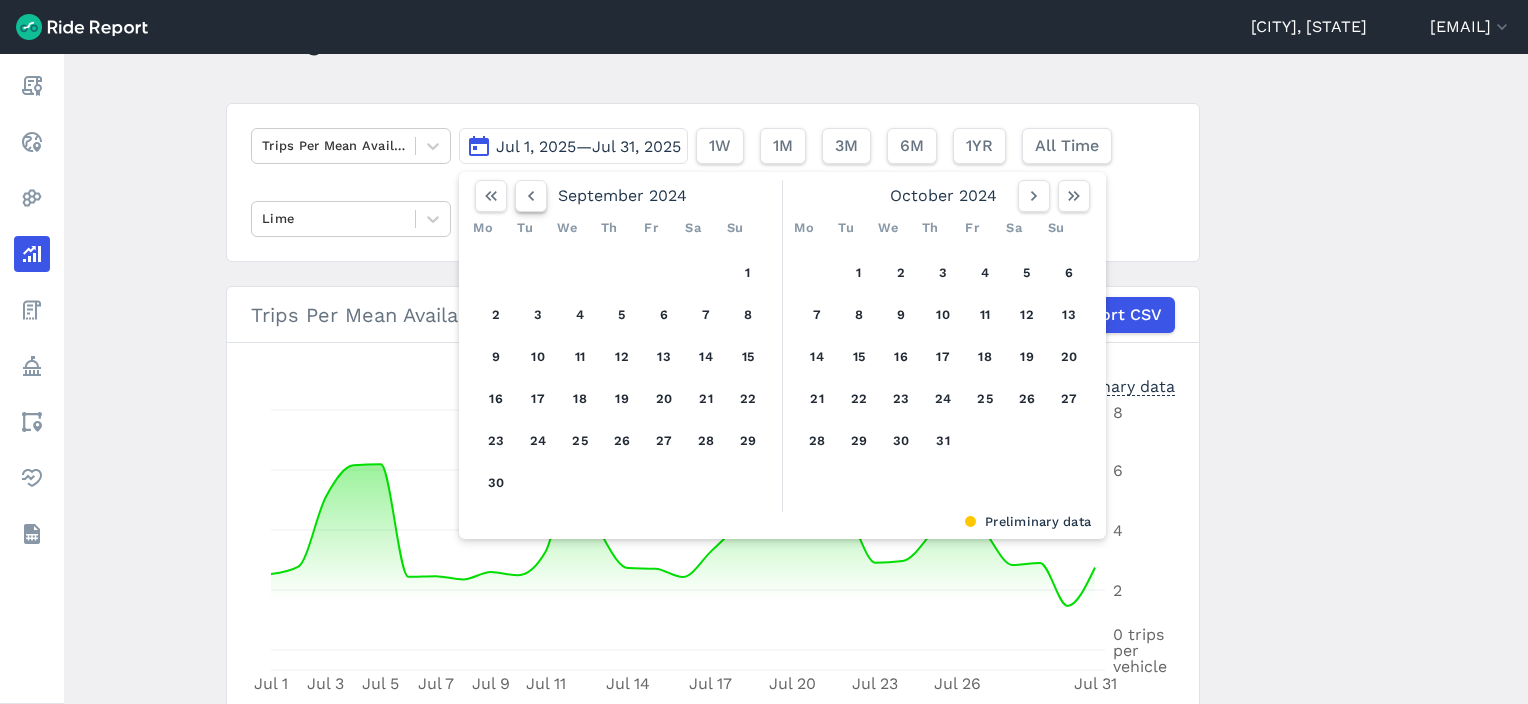 click 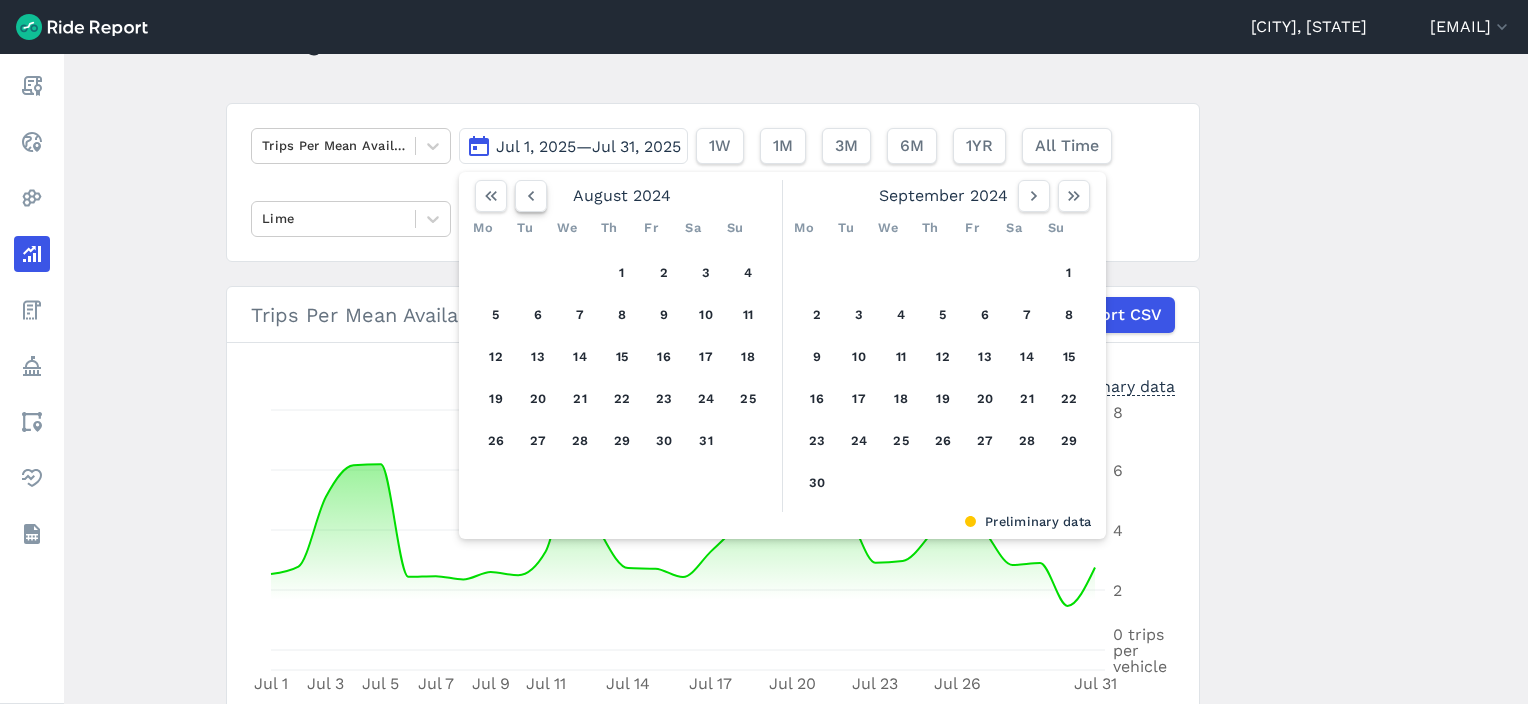 click 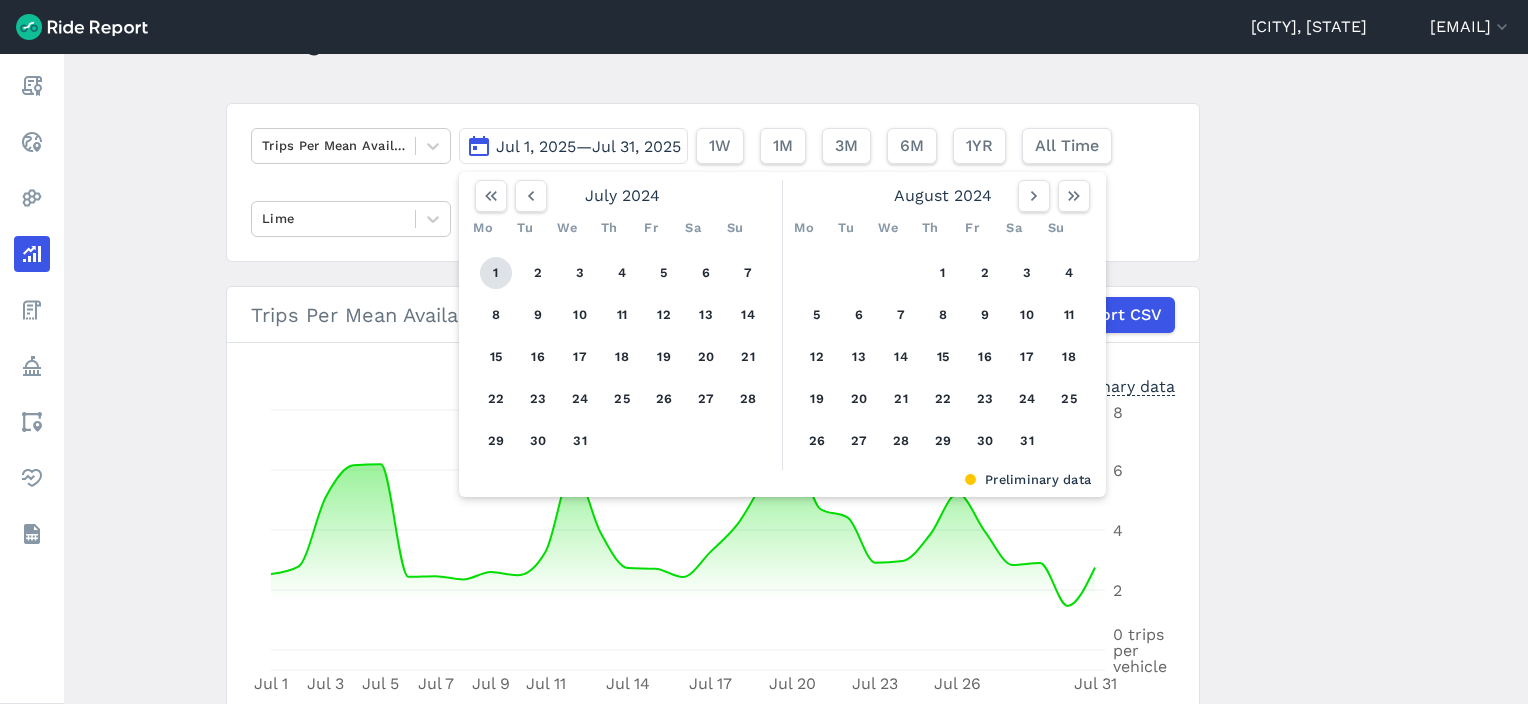 click on "1" at bounding box center (496, 273) 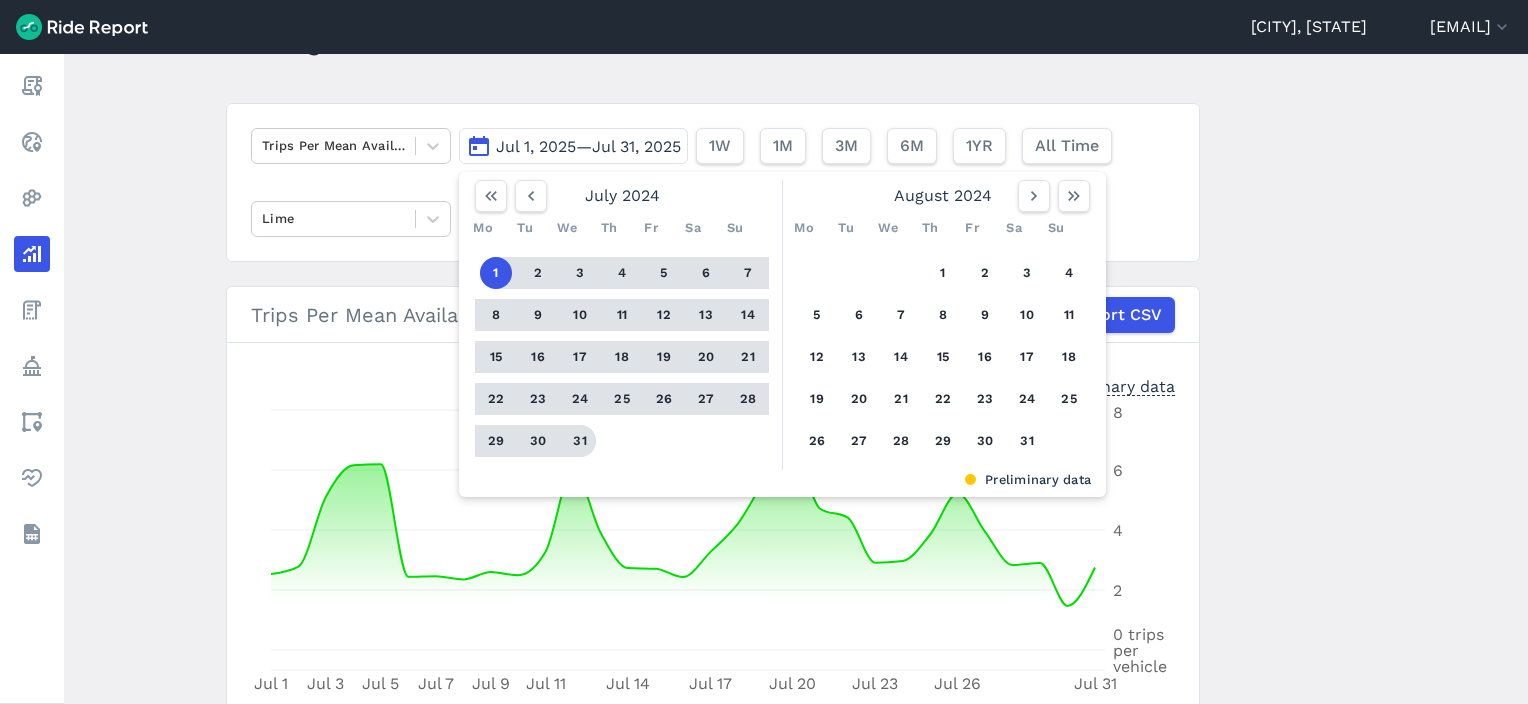 click on "31" at bounding box center [580, 441] 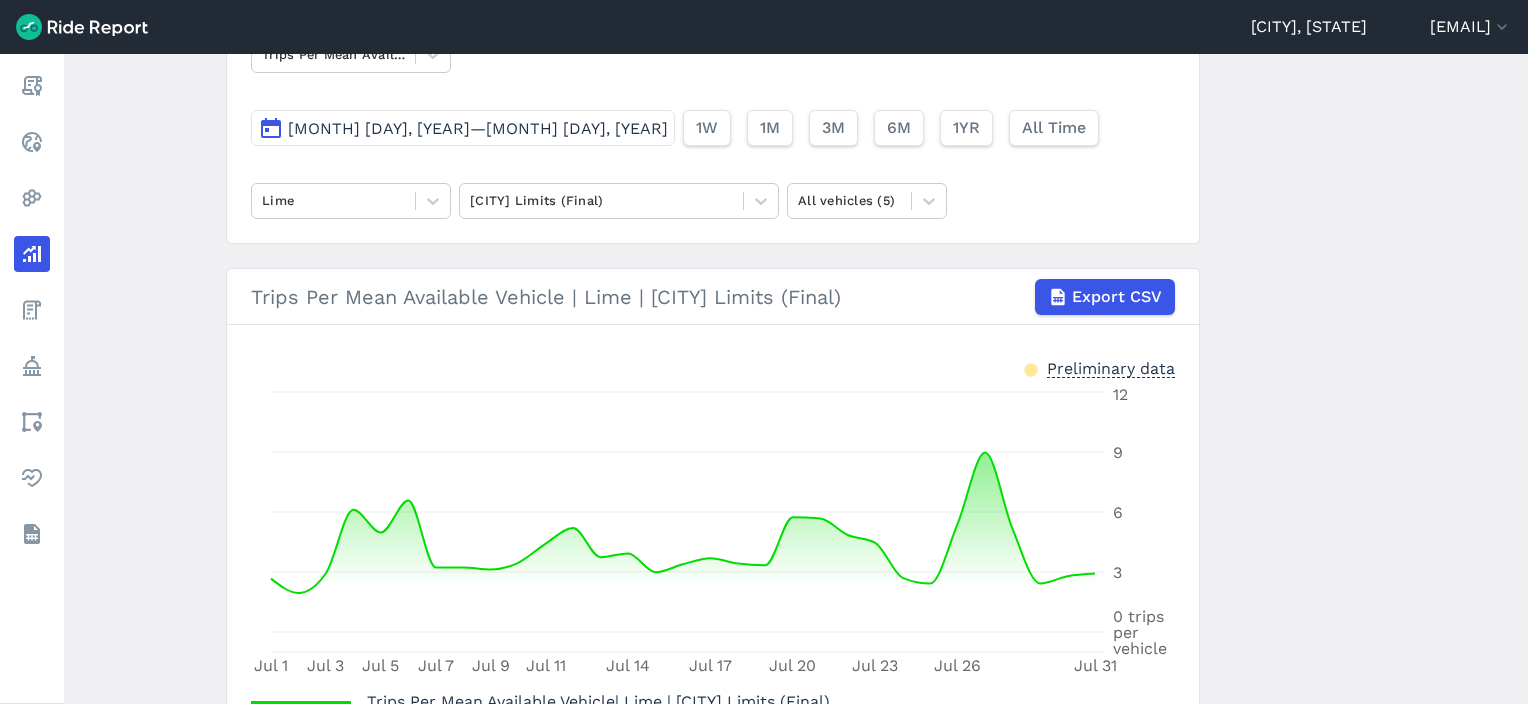 scroll, scrollTop: 147, scrollLeft: 0, axis: vertical 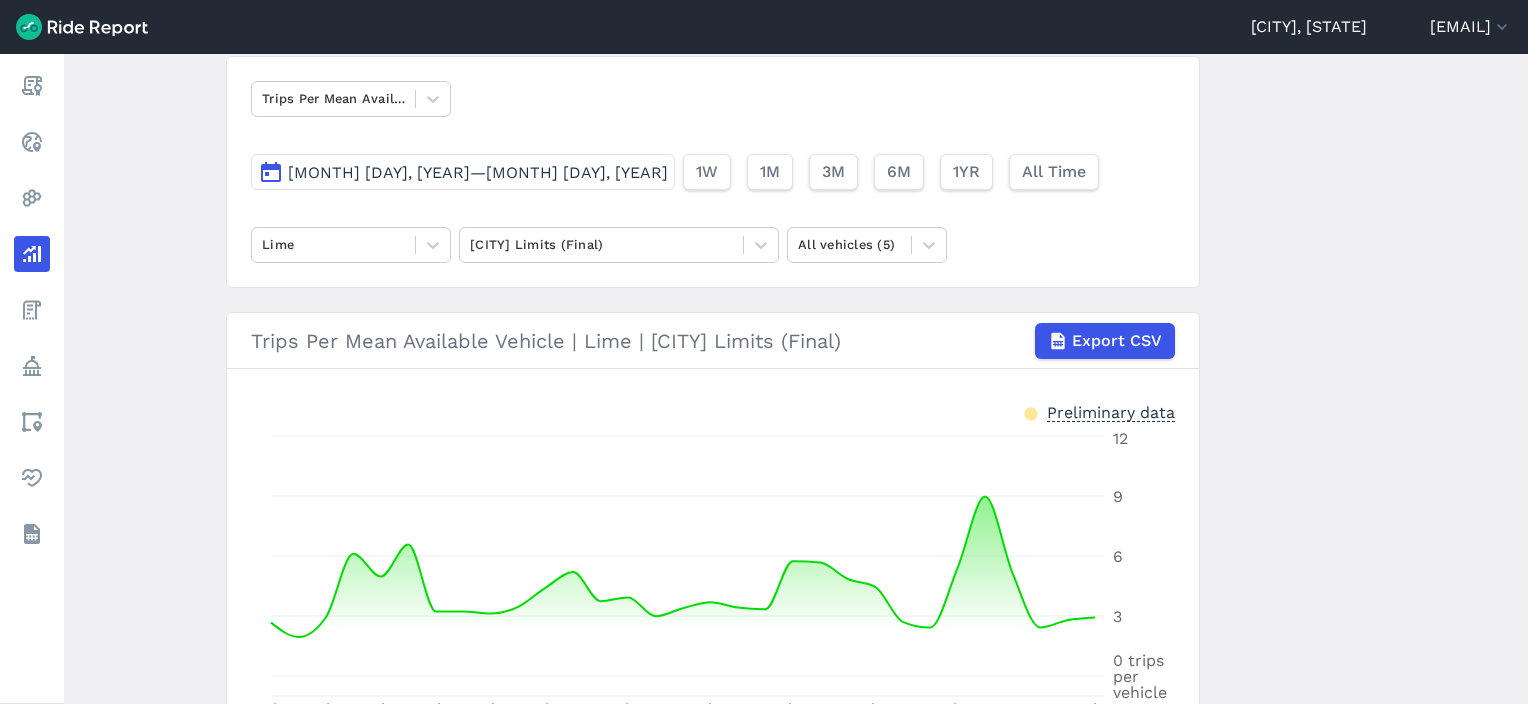 click on "Trips Per Mean Available Vehicle [MONTH] [DAY], [YEAR]—[MONTH] [DAY], [YEAR] 1W 1M 3M 6M 1YR All Time Lime [CITY] Limits (Final) All vehicles (5)" at bounding box center (713, 172) 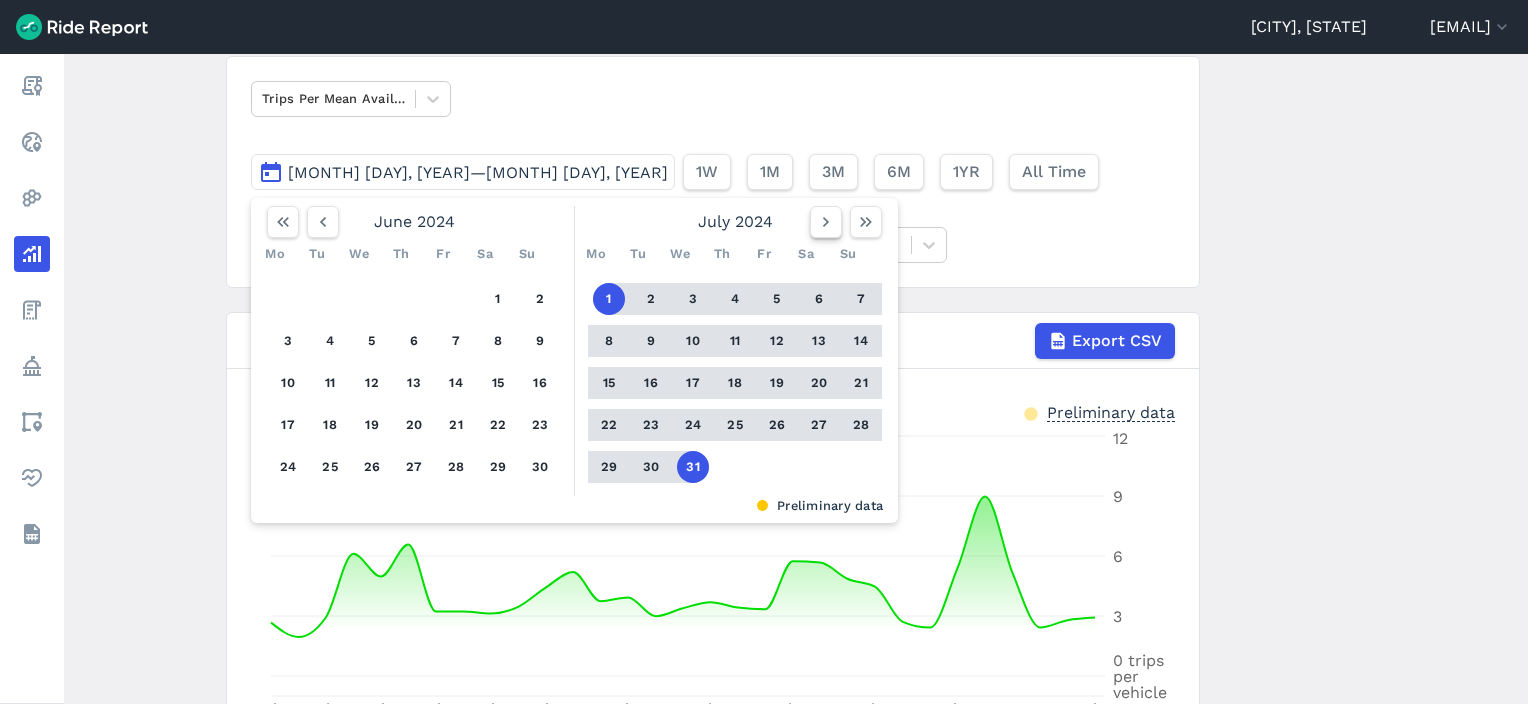 click at bounding box center (826, 222) 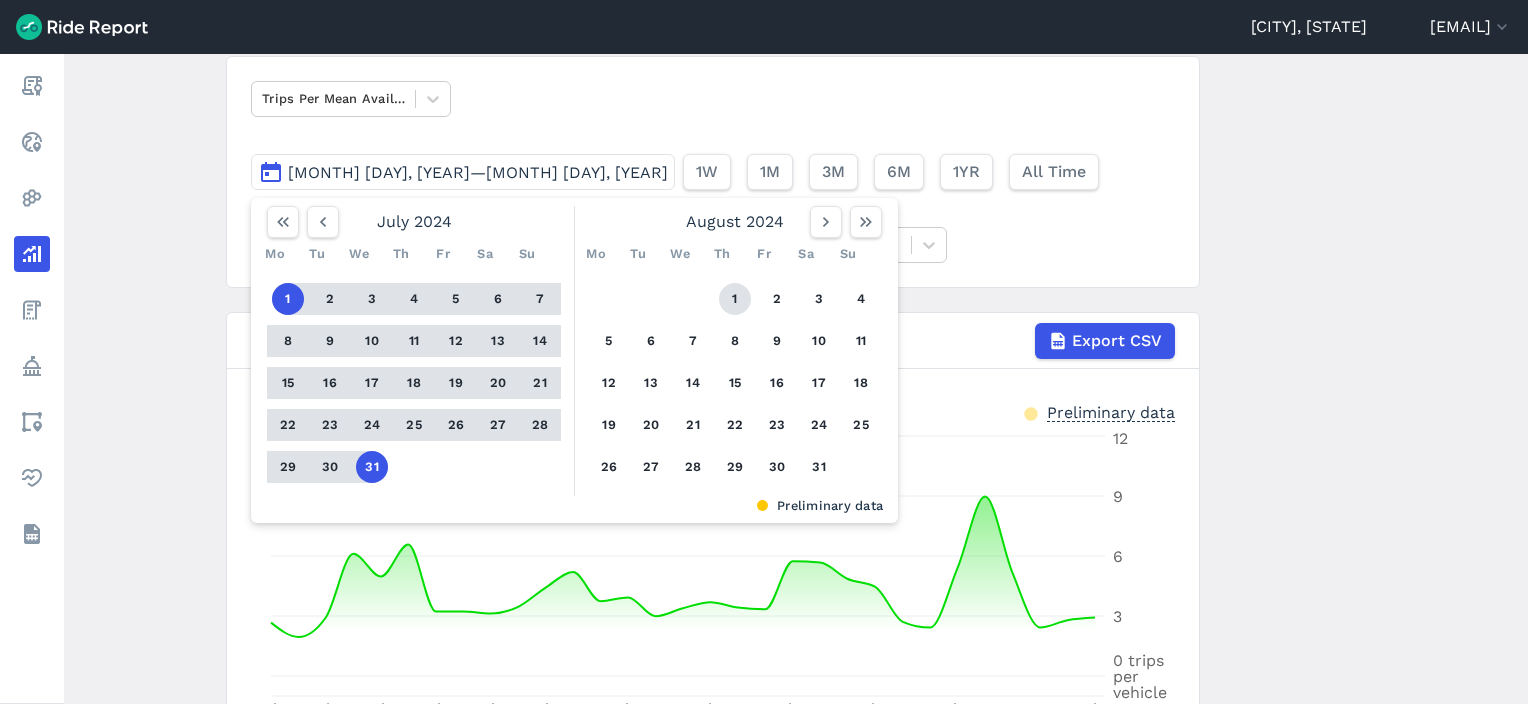 click on "1" at bounding box center [735, 299] 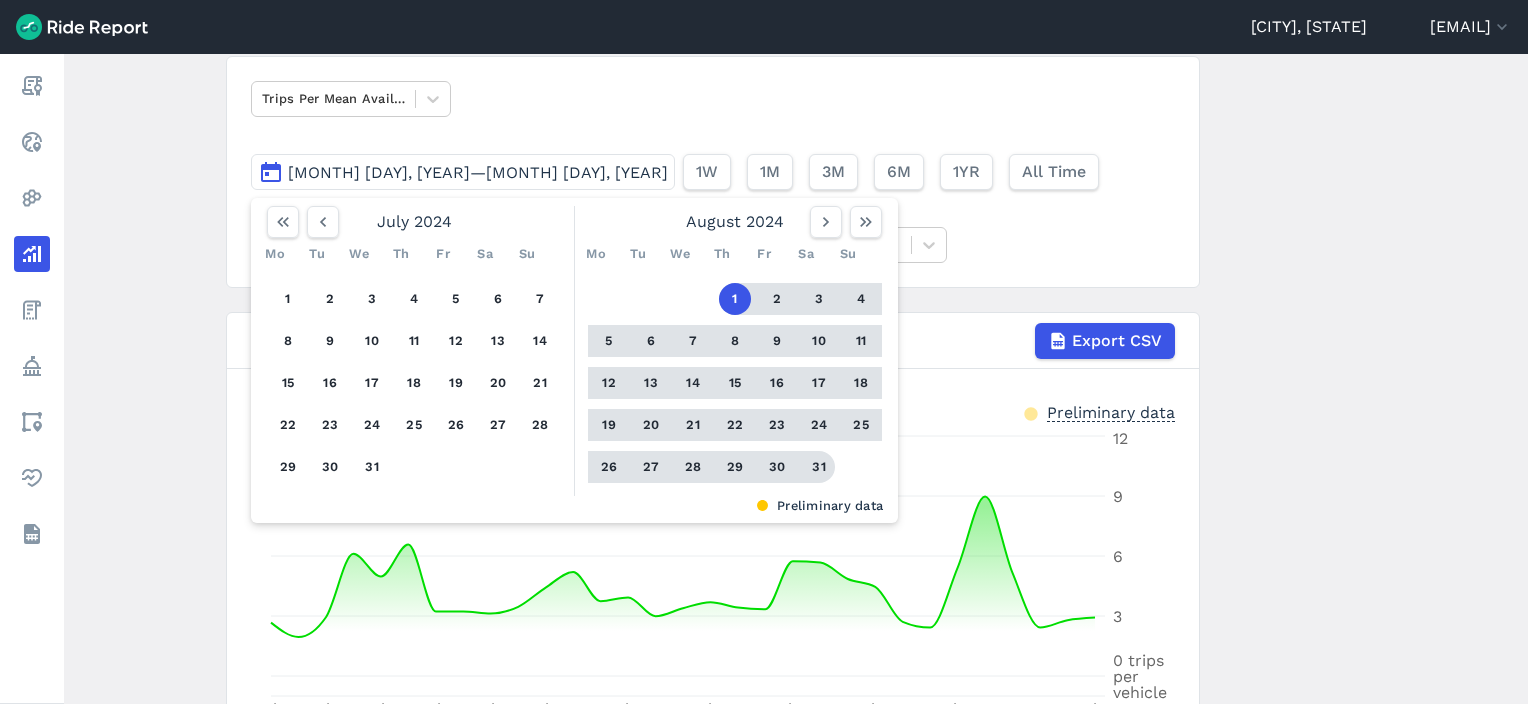 click on "31" at bounding box center (819, 467) 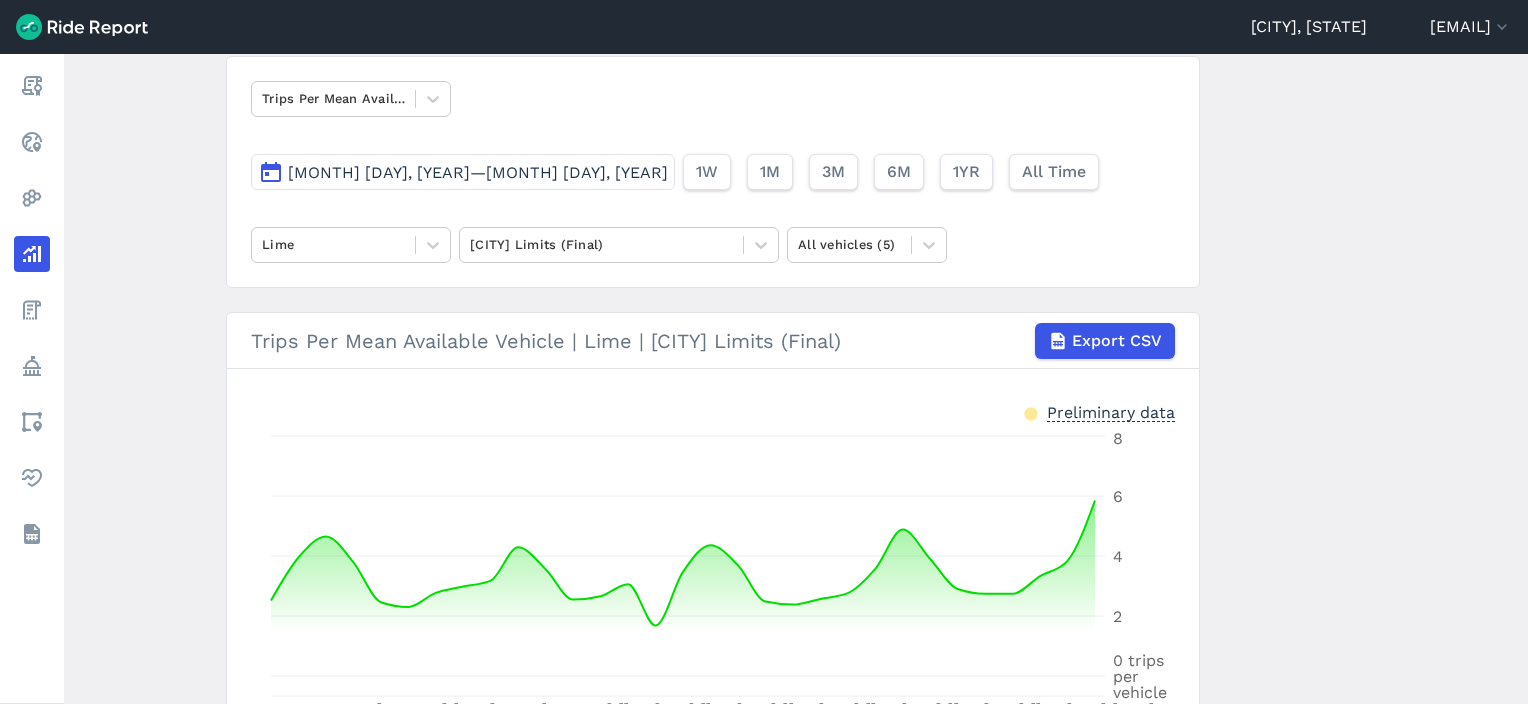 click on "[MONTH] [DAY], [YEAR]—[MONTH] [DAY], [YEAR]" at bounding box center [478, 172] 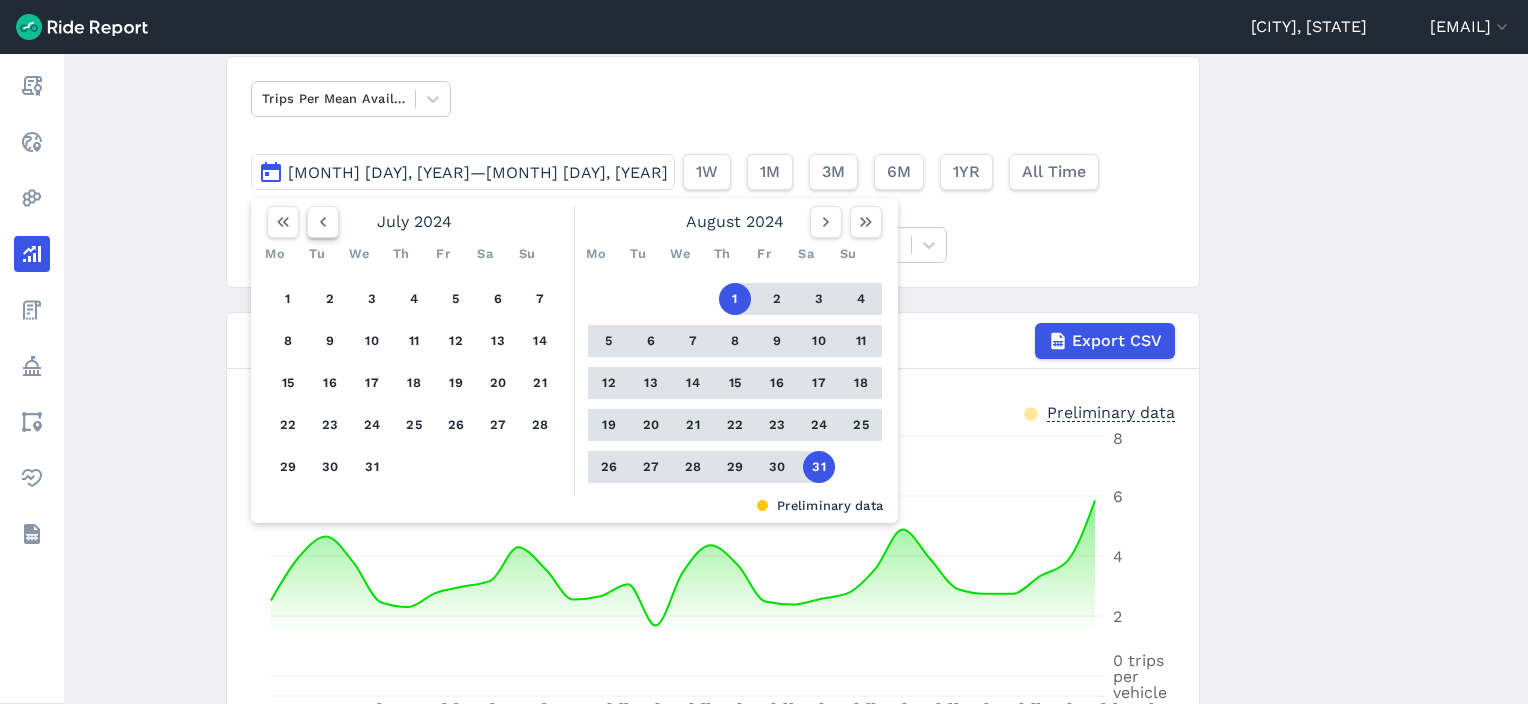 click 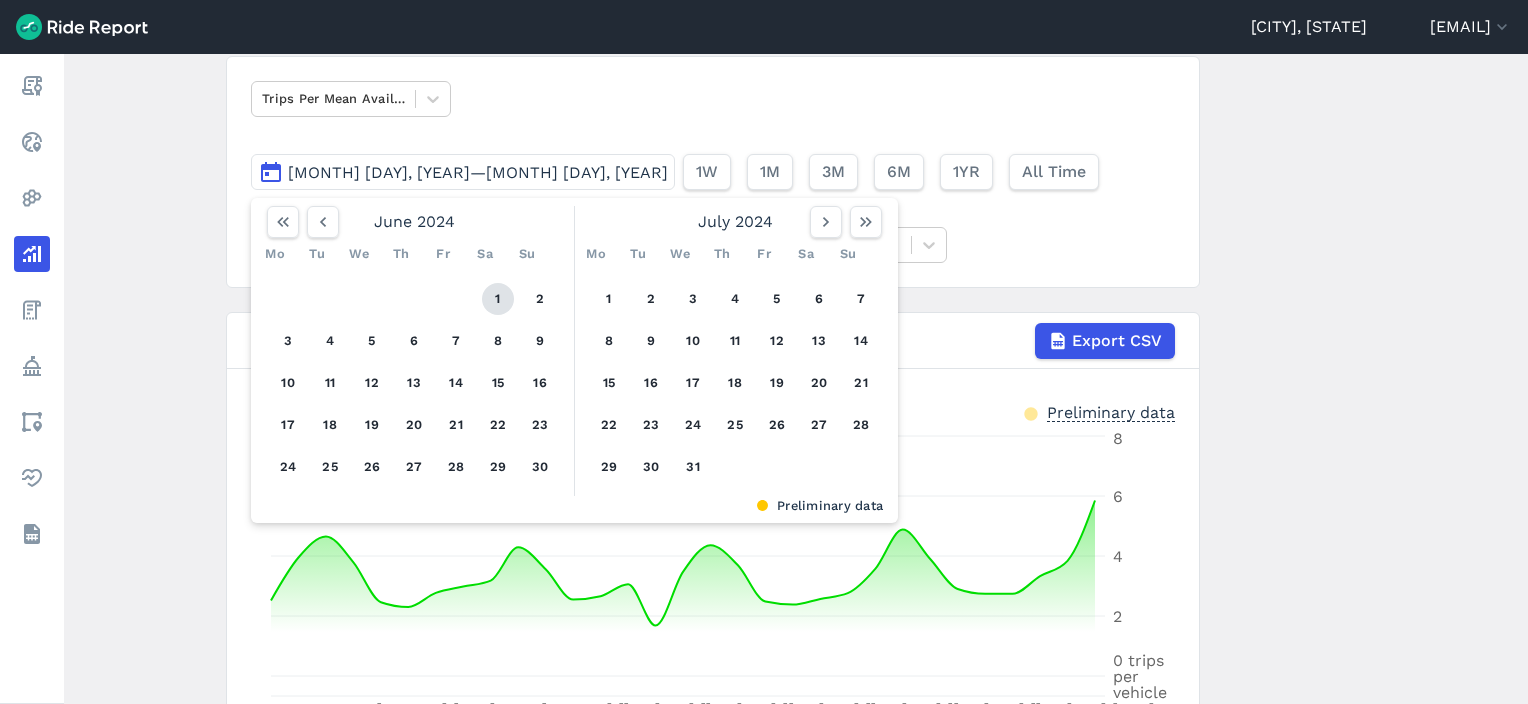 drag, startPoint x: 700, startPoint y: 219, endPoint x: 709, endPoint y: 233, distance: 16.643316 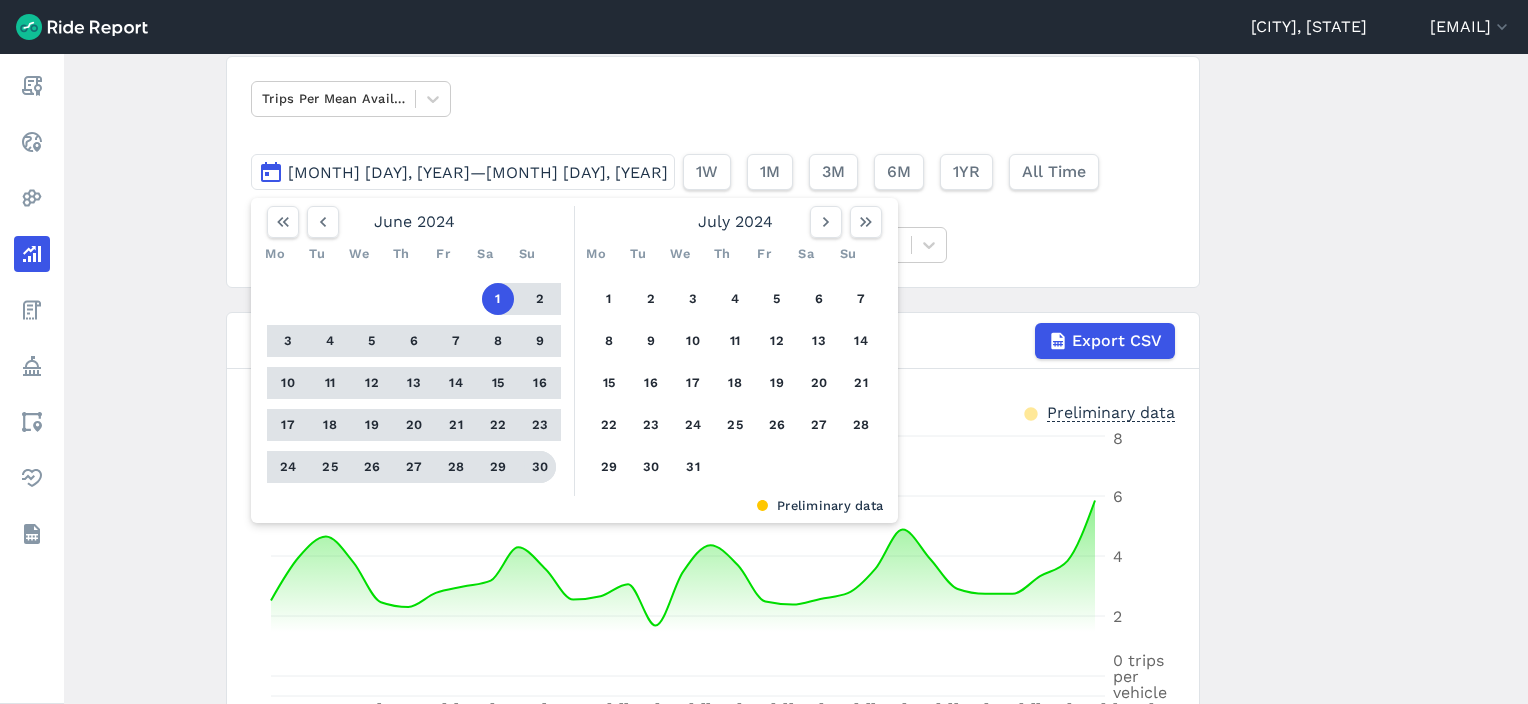 click on "30" at bounding box center (540, 467) 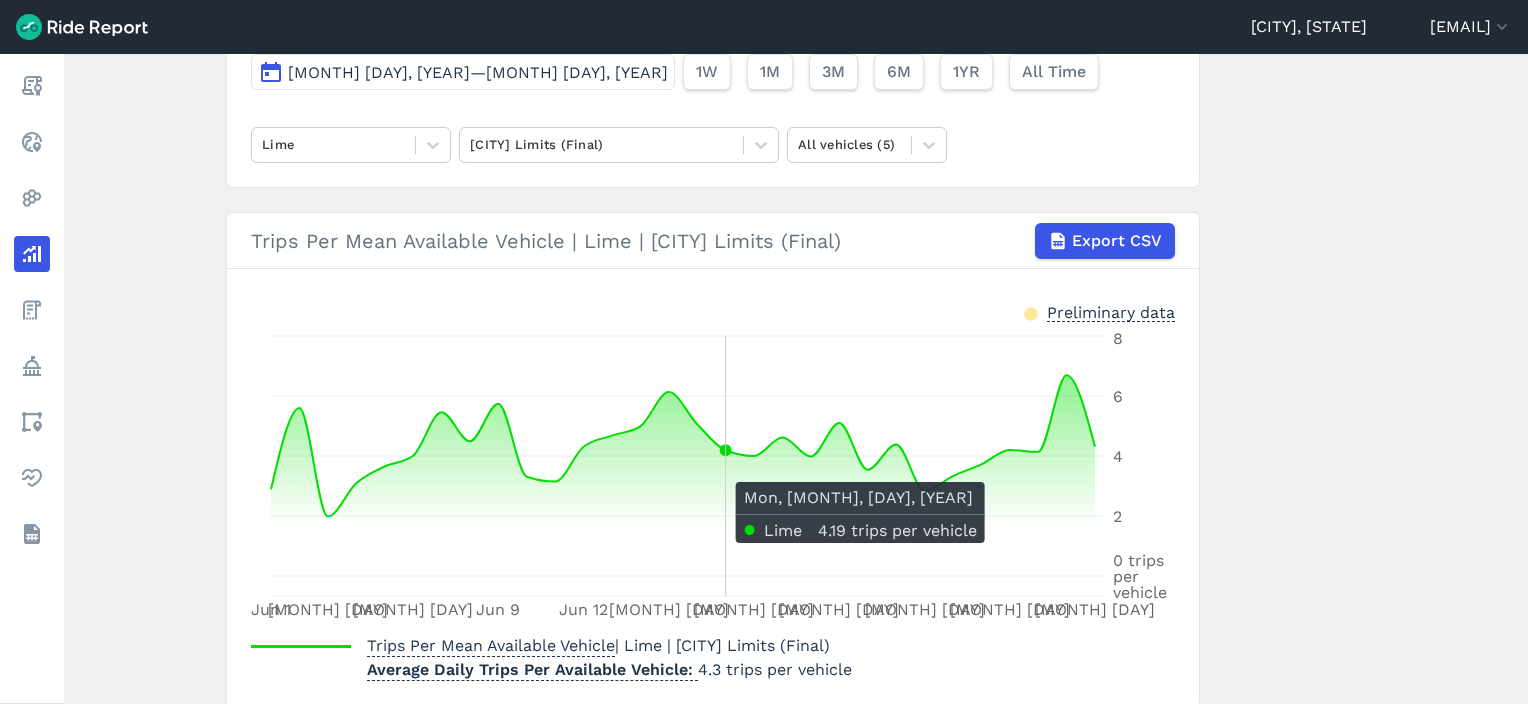 scroll, scrollTop: 147, scrollLeft: 0, axis: vertical 